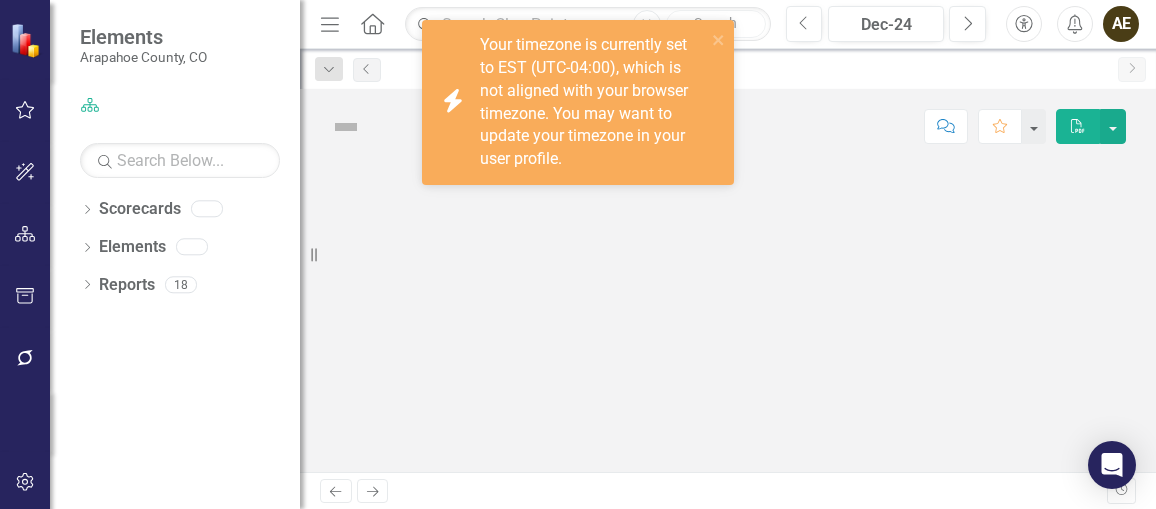 scroll, scrollTop: 0, scrollLeft: 0, axis: both 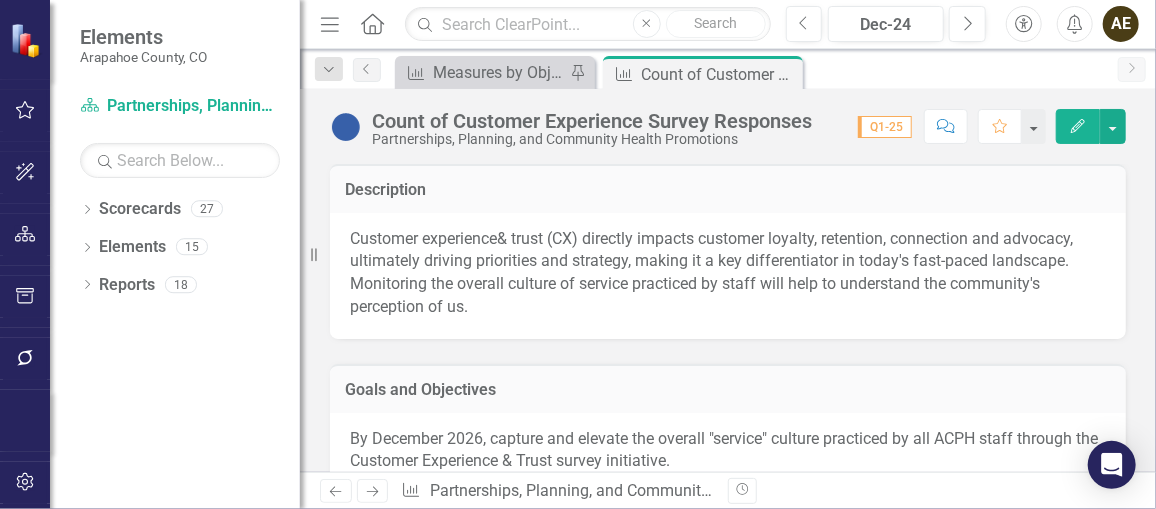 click 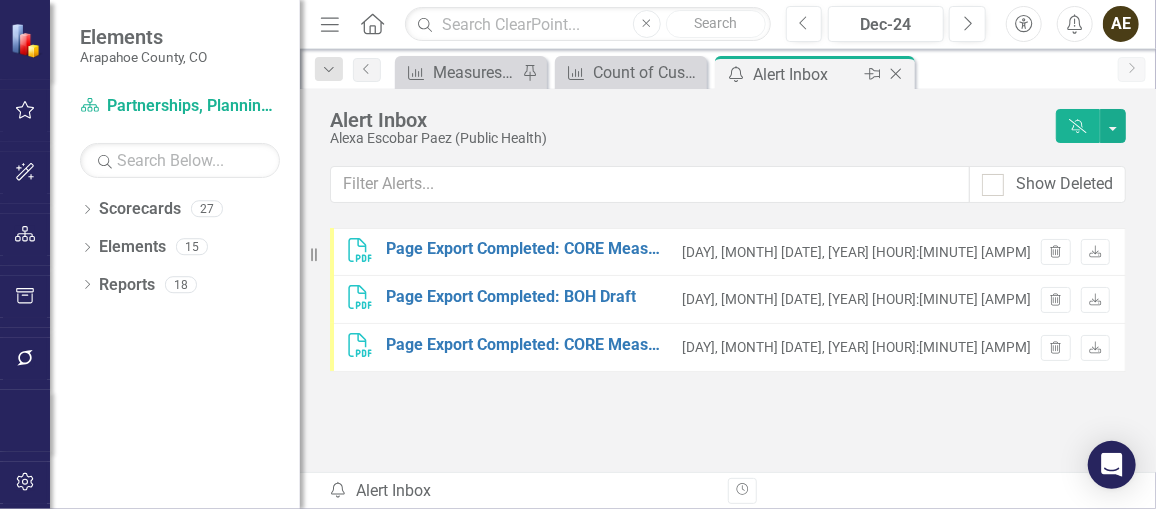 click on "Close" 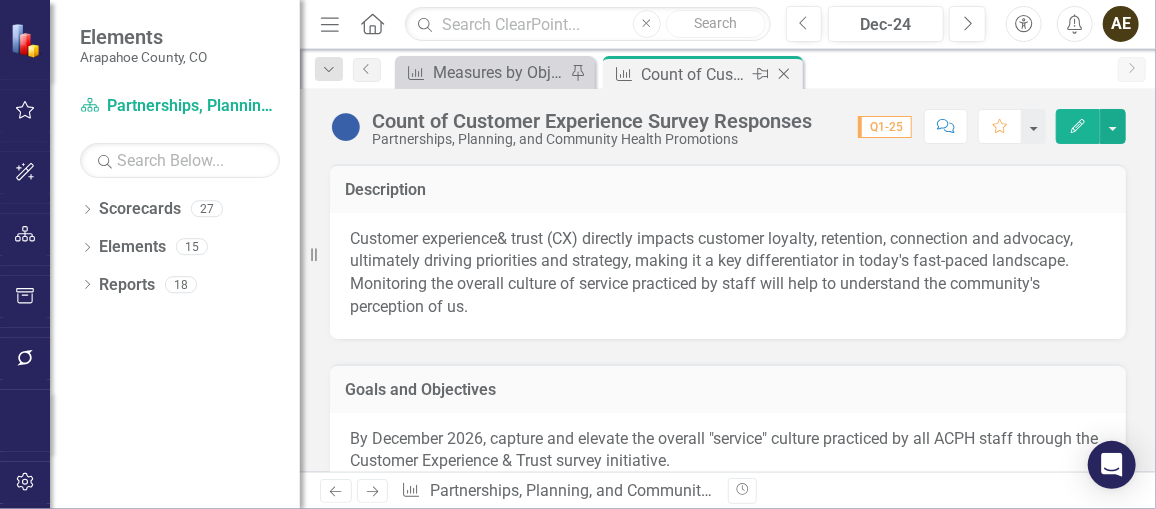 click on "Close" 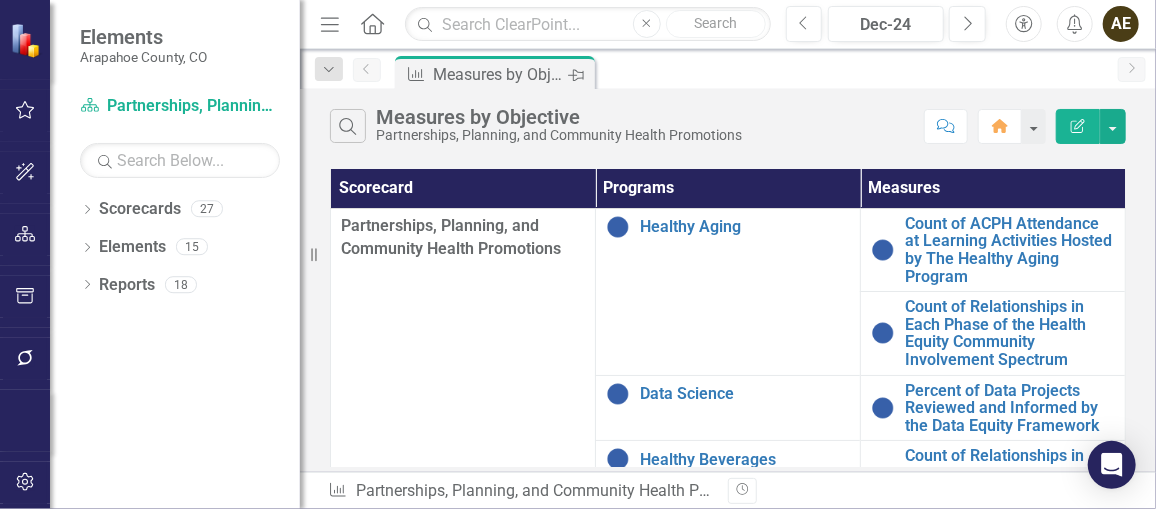 click 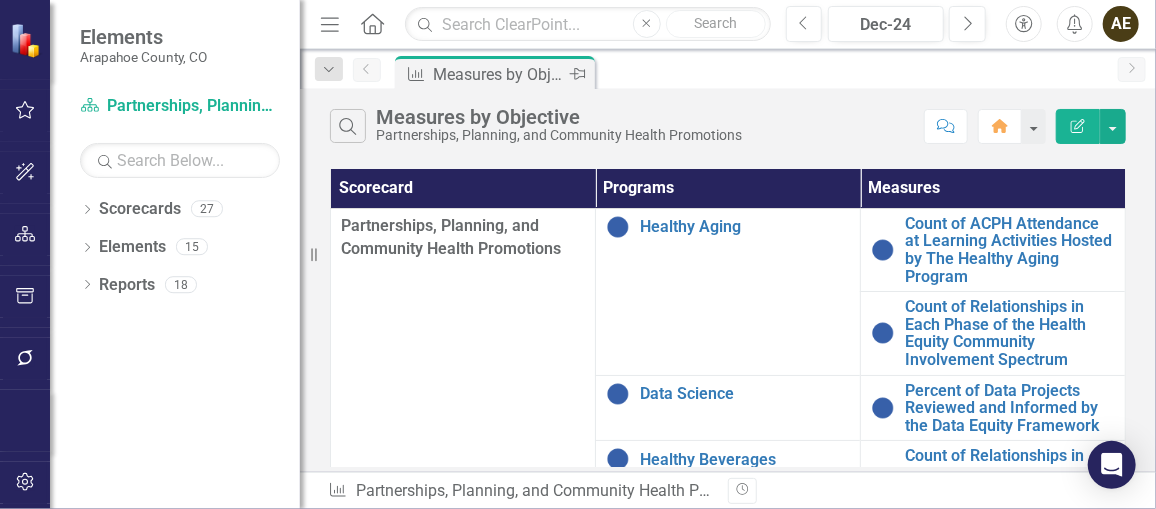 click on "Pin" 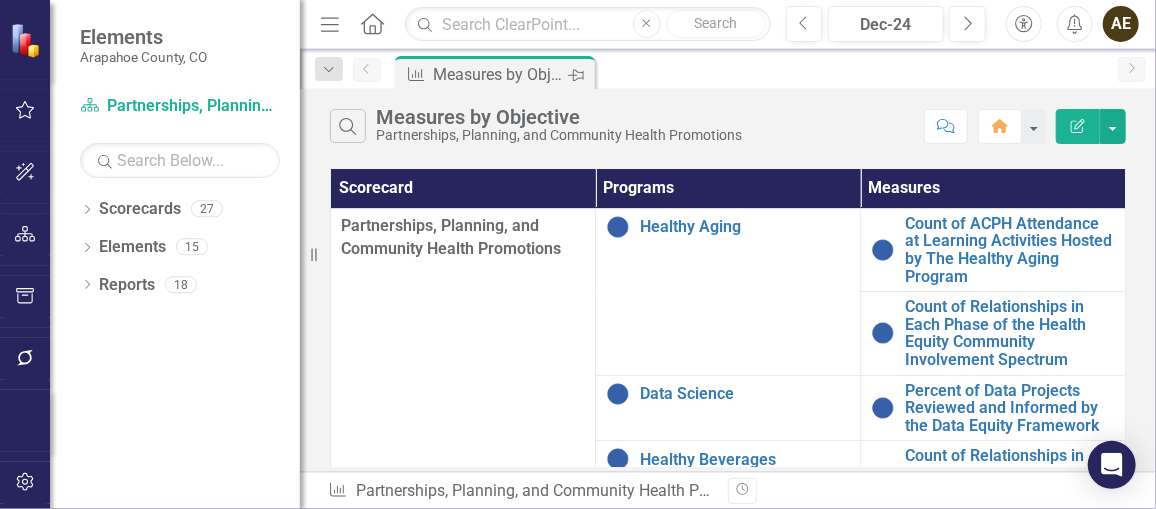 click 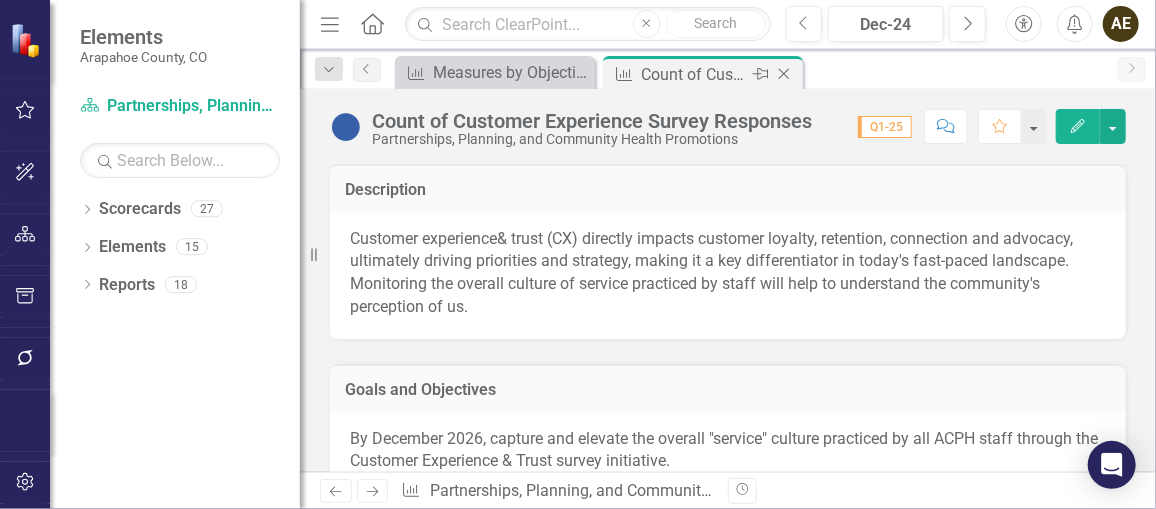 click on "Count of Customer Experience Survey Responses" at bounding box center [694, 74] 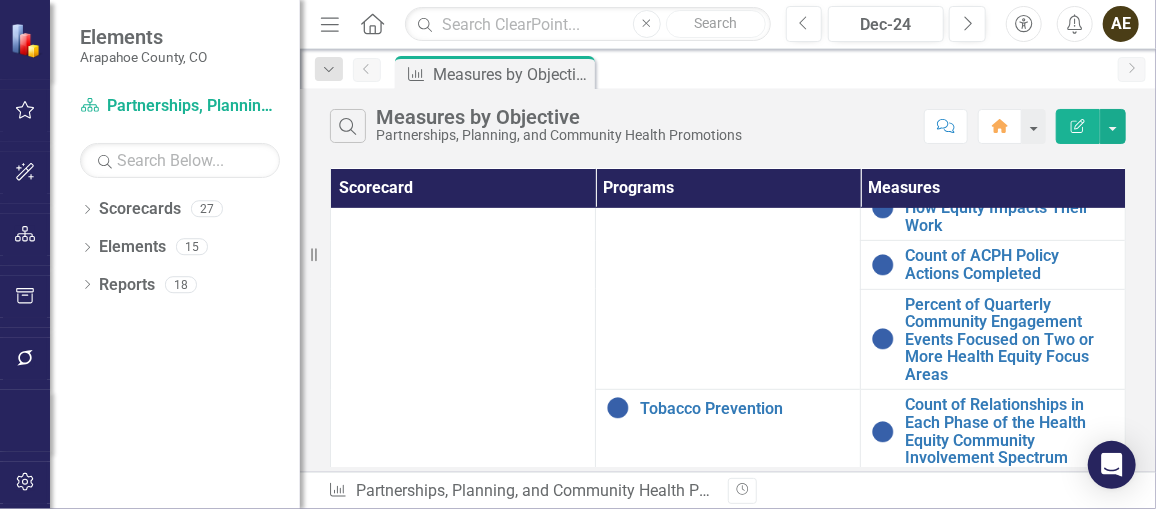 scroll, scrollTop: 415, scrollLeft: 0, axis: vertical 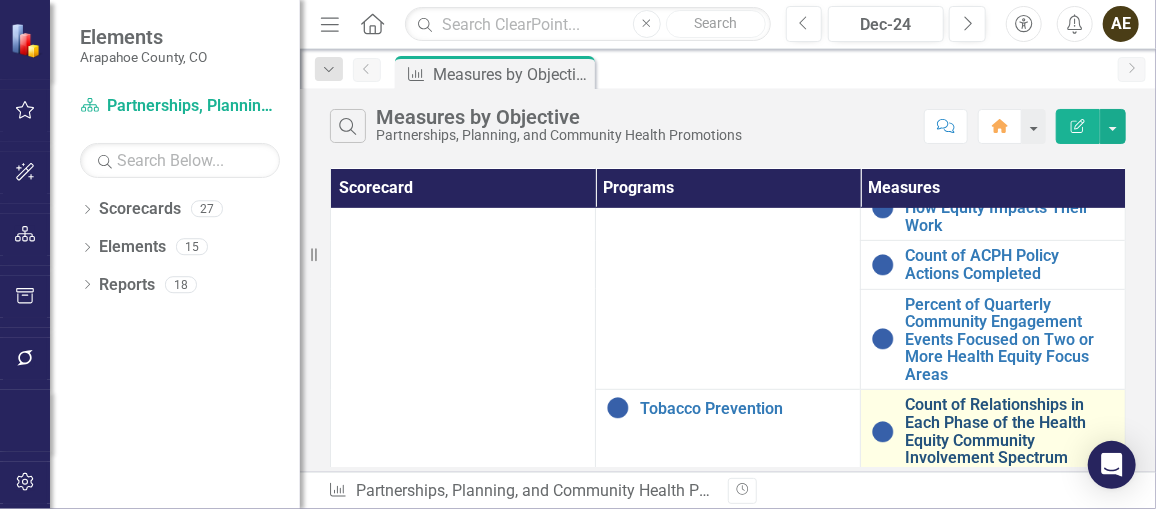 click on "Count of Relationships in Each Phase of the Health Equity Community Involvement Spectrum" at bounding box center (1010, 431) 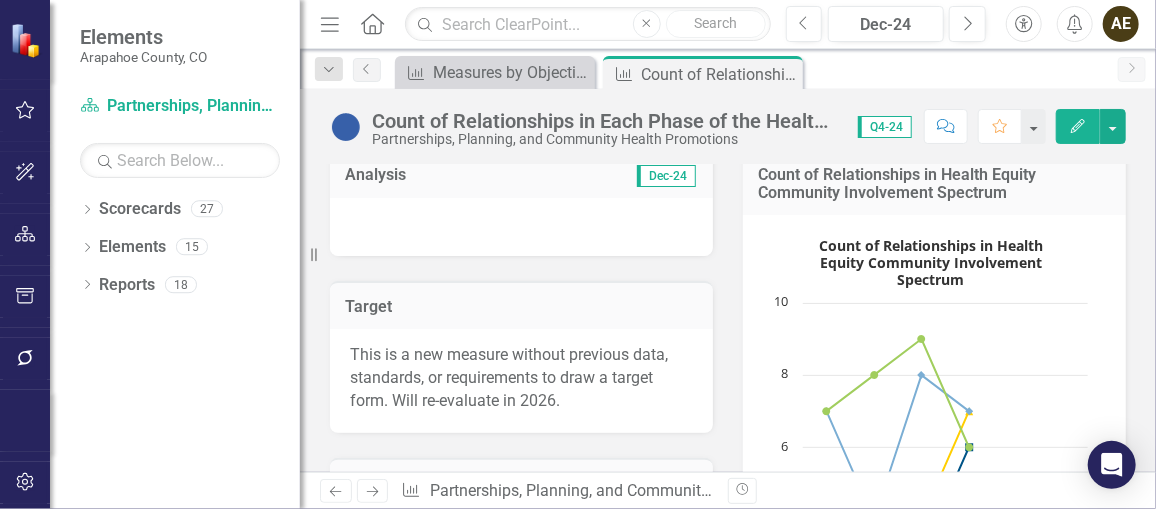 scroll, scrollTop: 310, scrollLeft: 0, axis: vertical 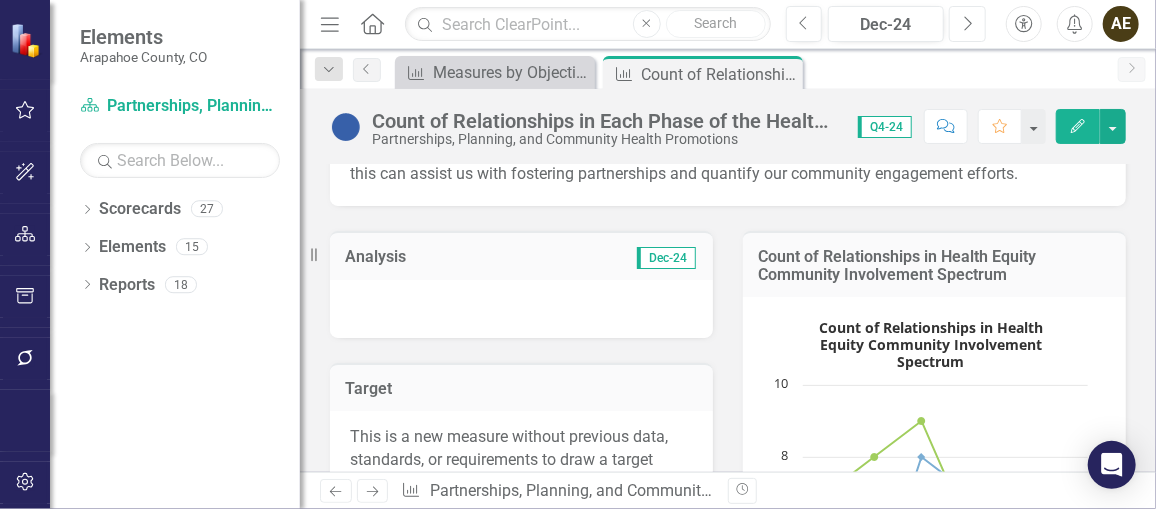 click on "Next" 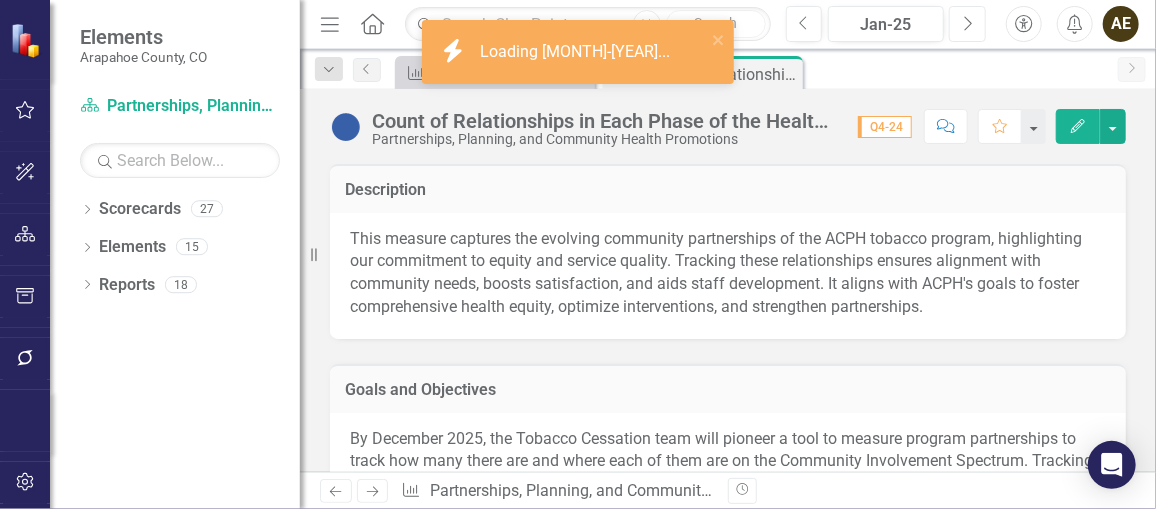 click on "Next" 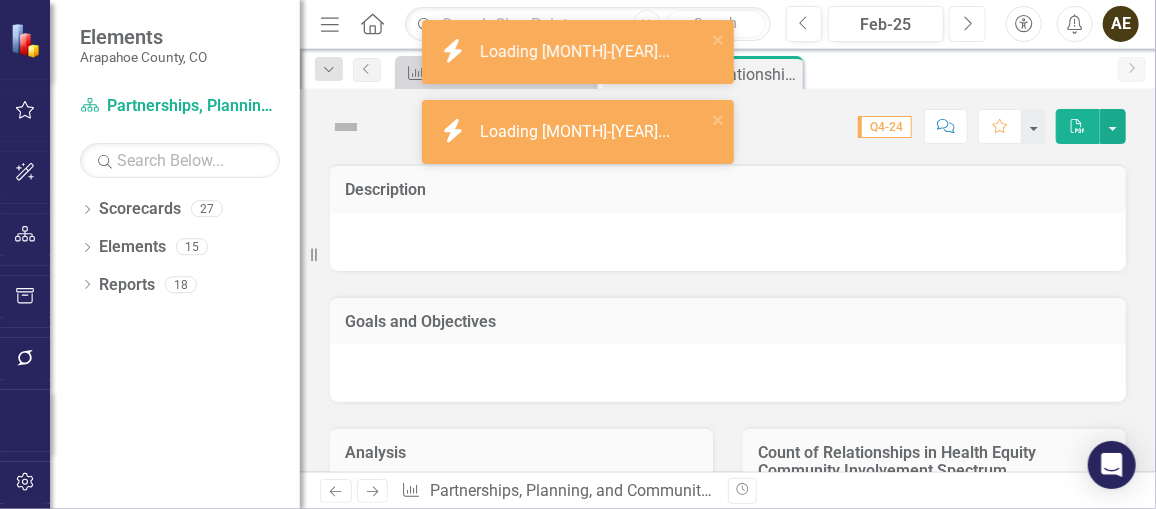 click on "Next" 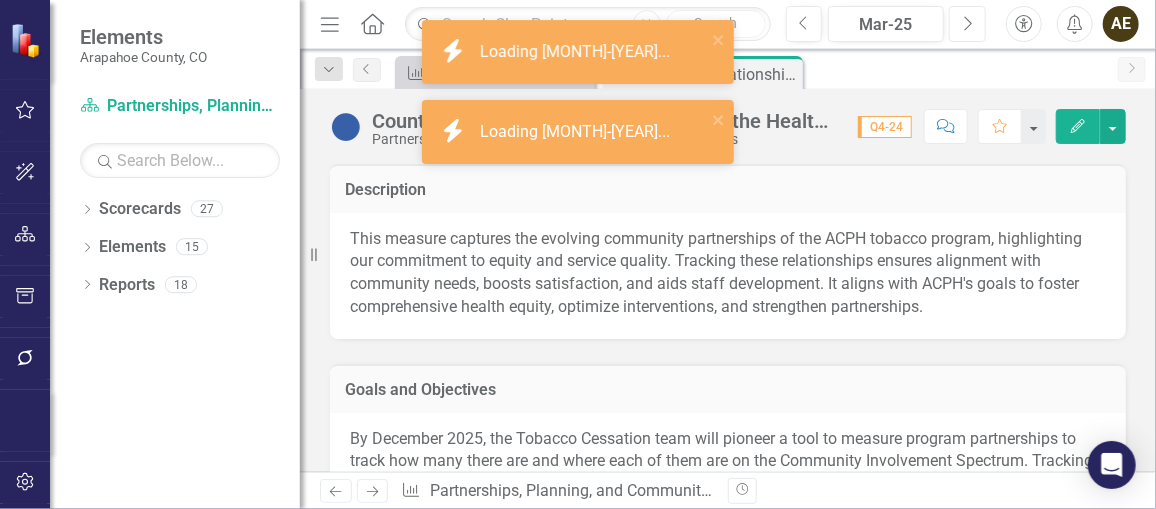 click on "Next" 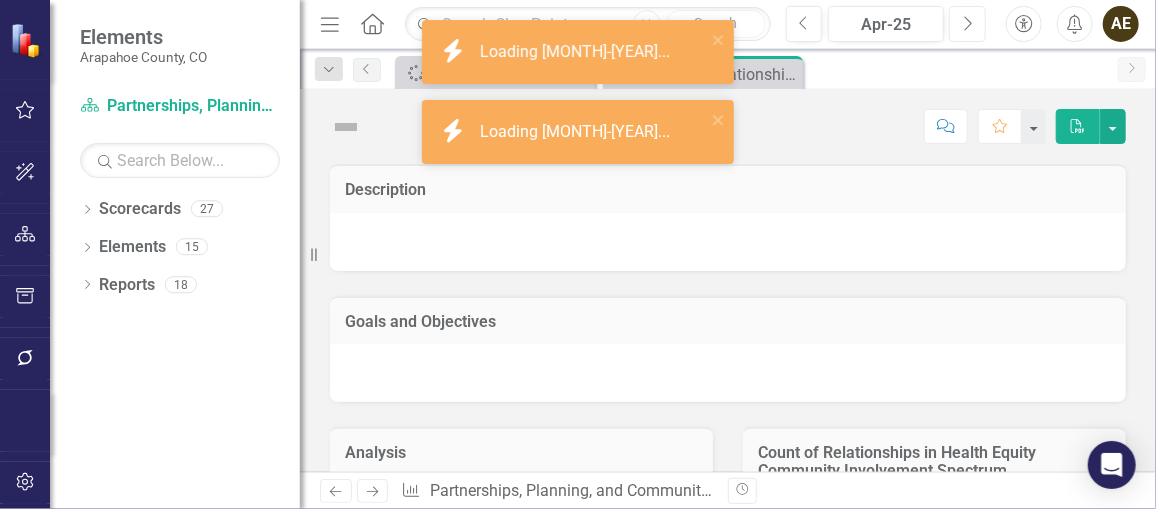 click on "Next" 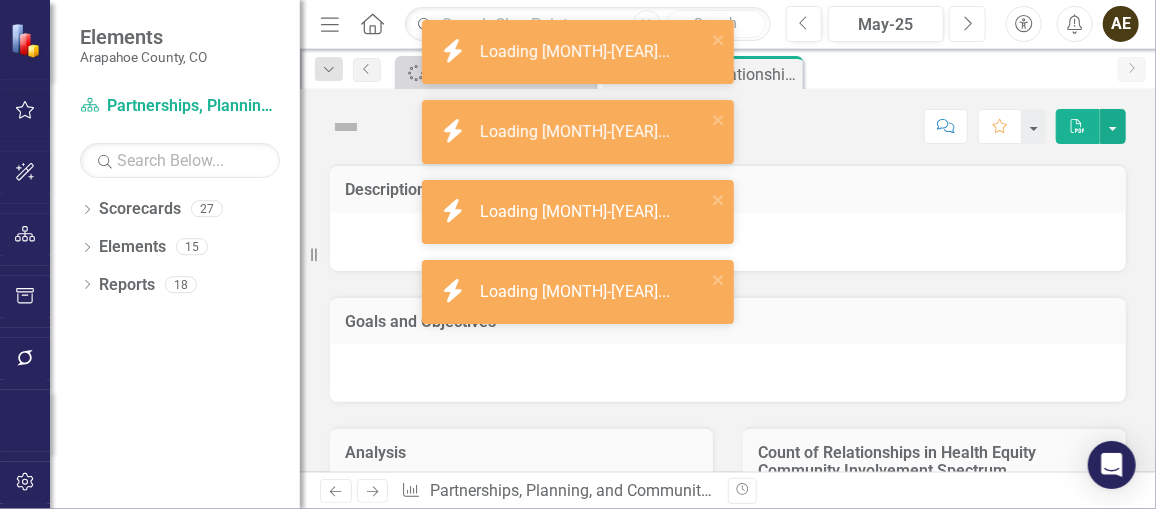 click on "Next" 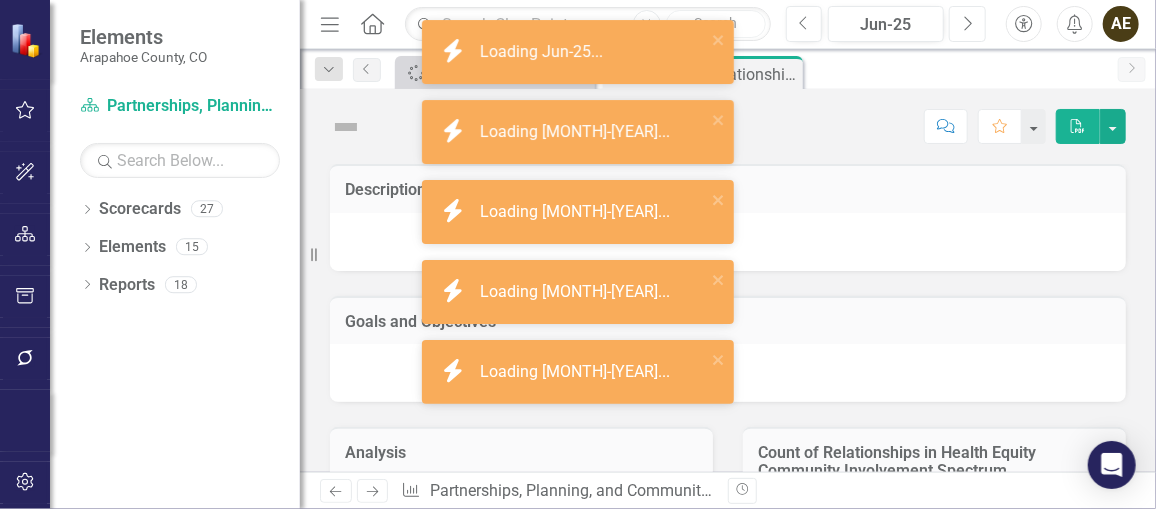 click on "Next" 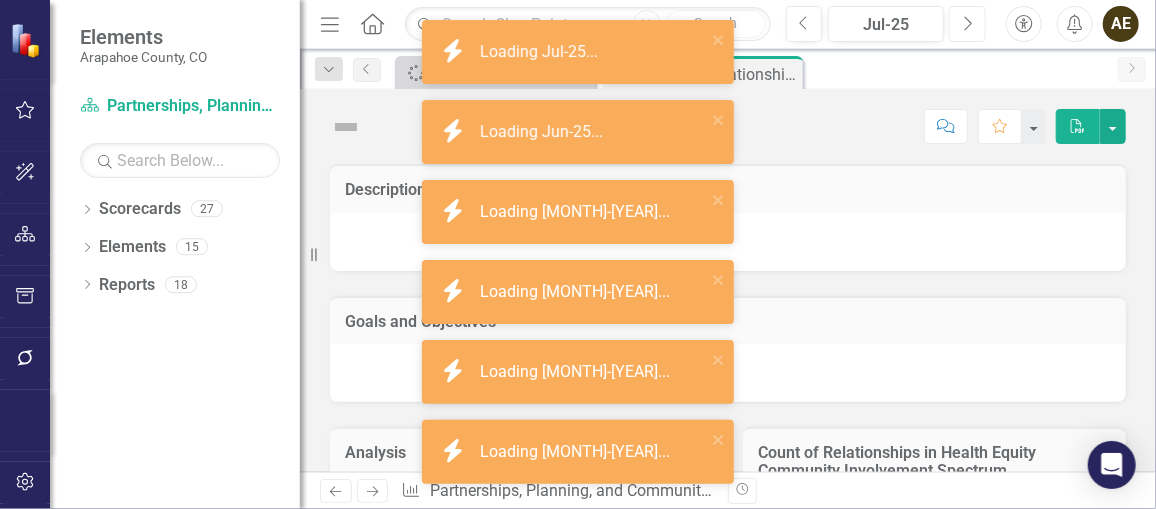 click on "Next" 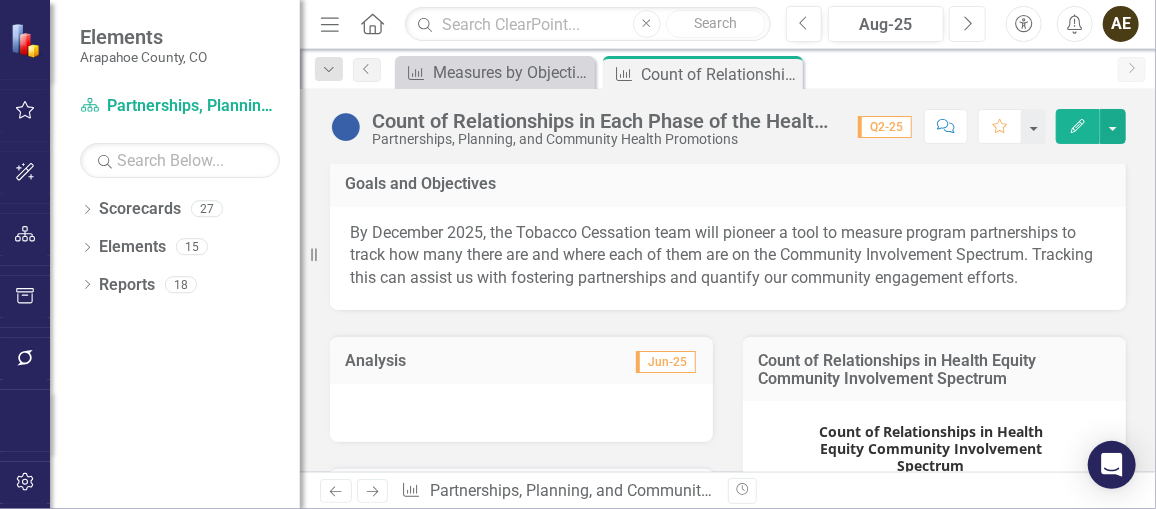 scroll, scrollTop: 213, scrollLeft: 0, axis: vertical 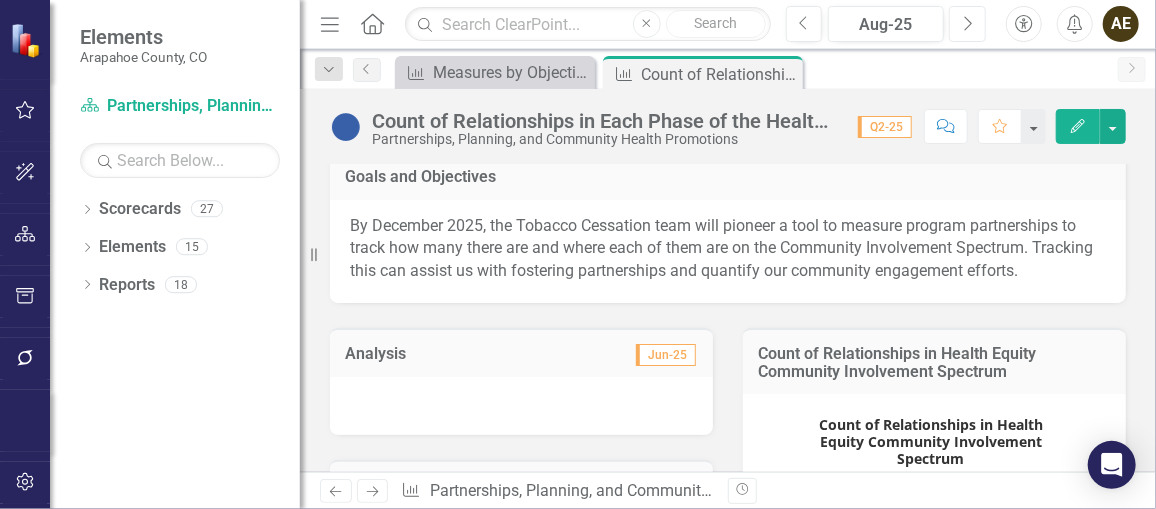 click on "Next" at bounding box center [967, 24] 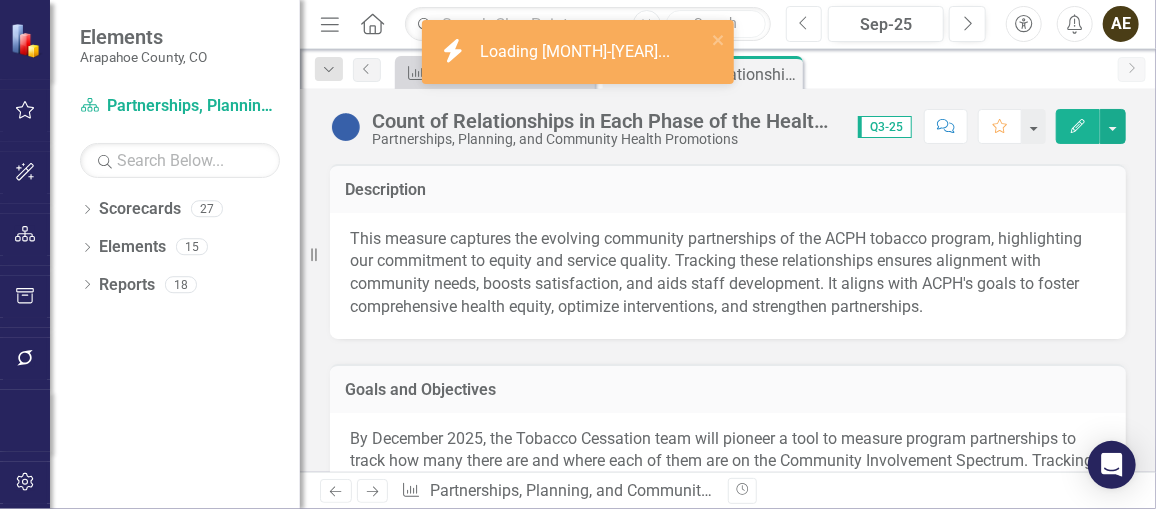 click on "Previous" at bounding box center (804, 24) 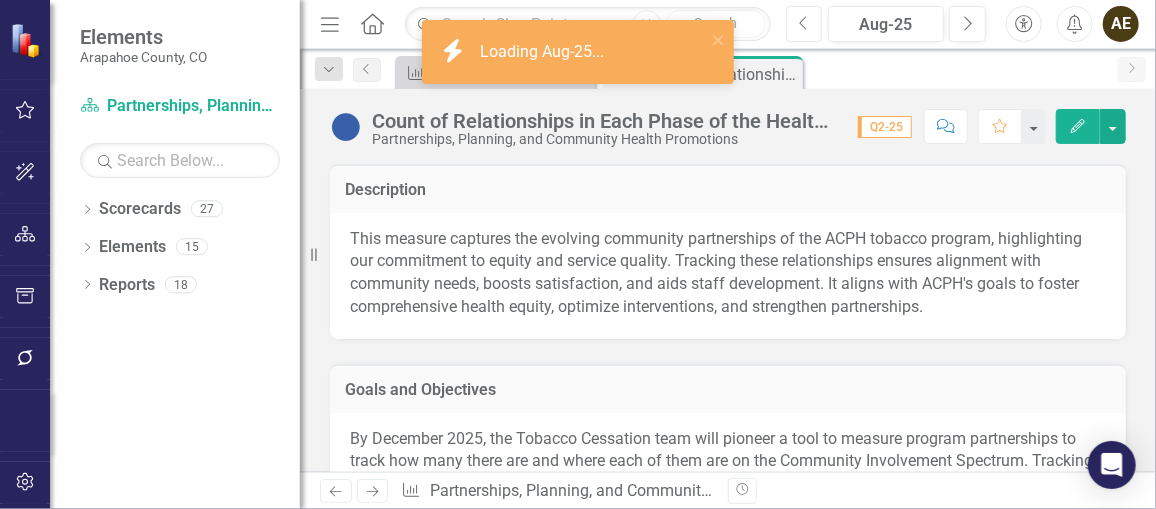 click on "Previous" at bounding box center (804, 24) 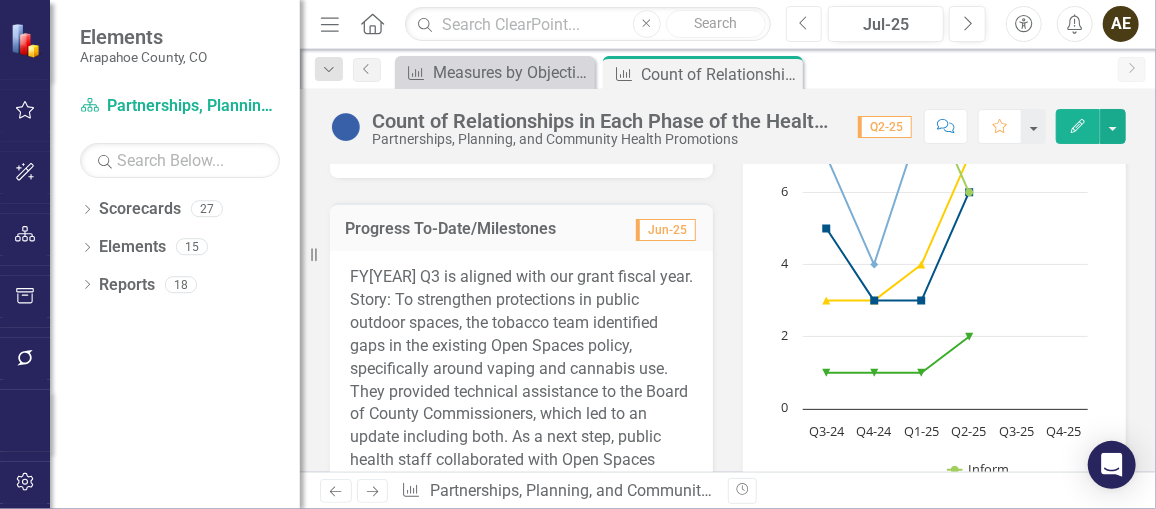 scroll, scrollTop: 656, scrollLeft: 0, axis: vertical 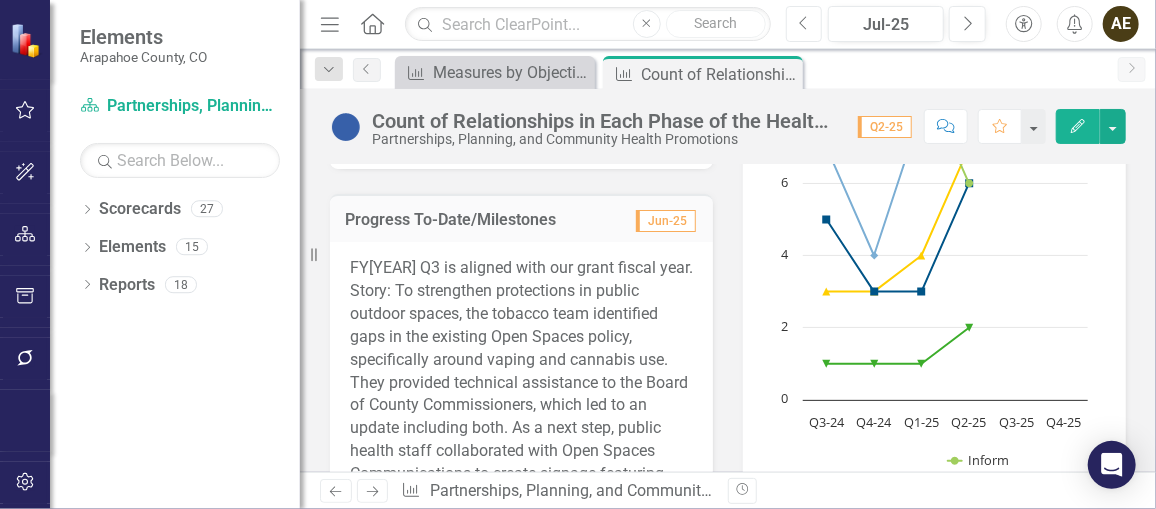 click on "Previous" at bounding box center (804, 24) 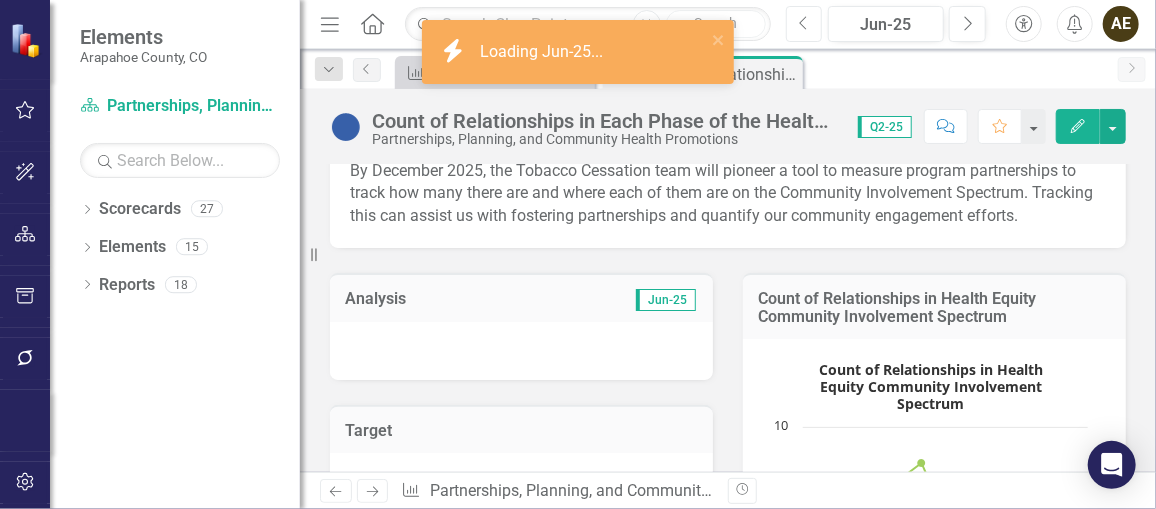 scroll, scrollTop: 267, scrollLeft: 0, axis: vertical 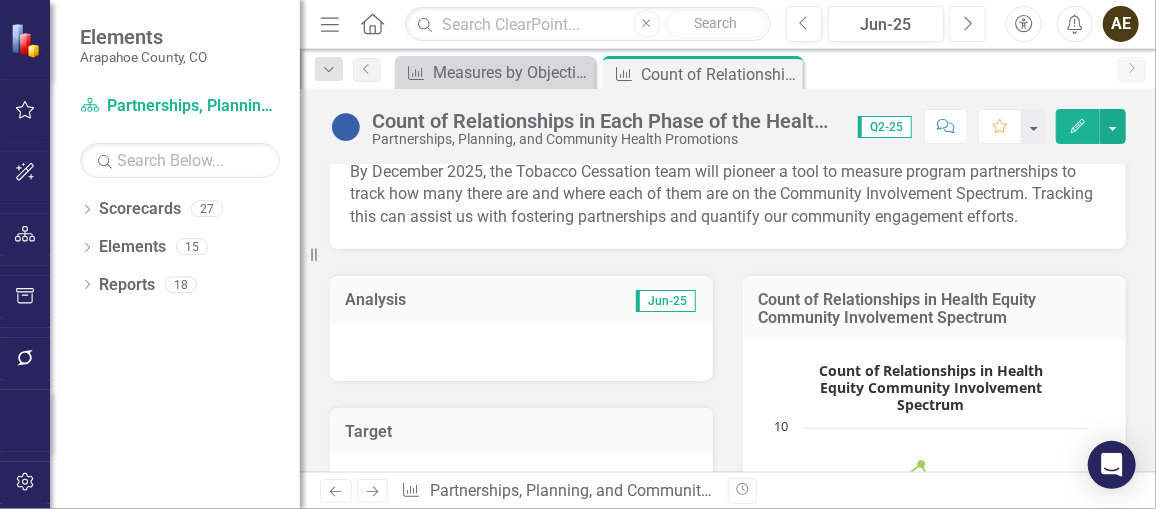 click on "Next" at bounding box center (967, 24) 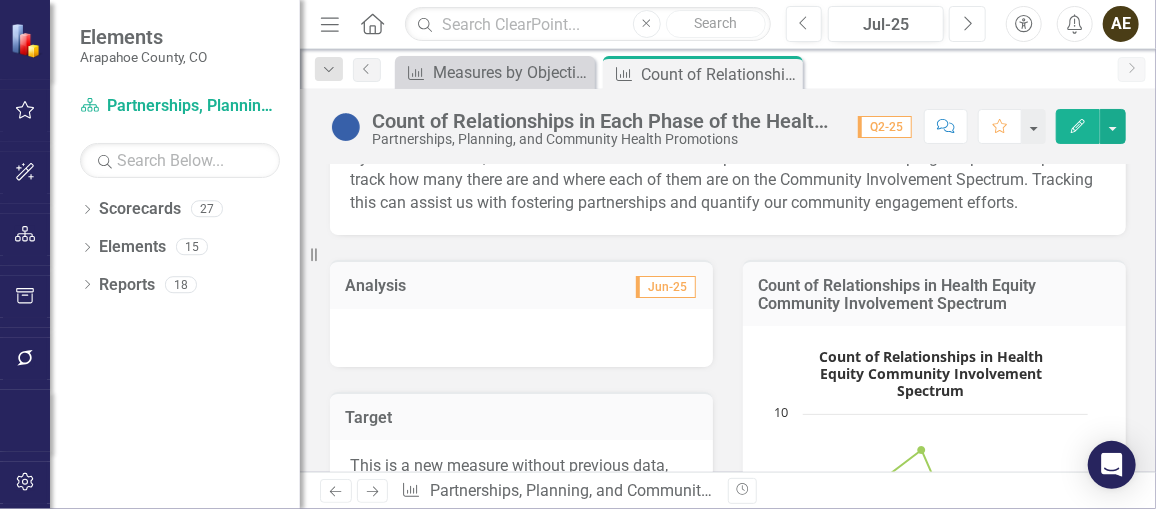 scroll, scrollTop: 296, scrollLeft: 0, axis: vertical 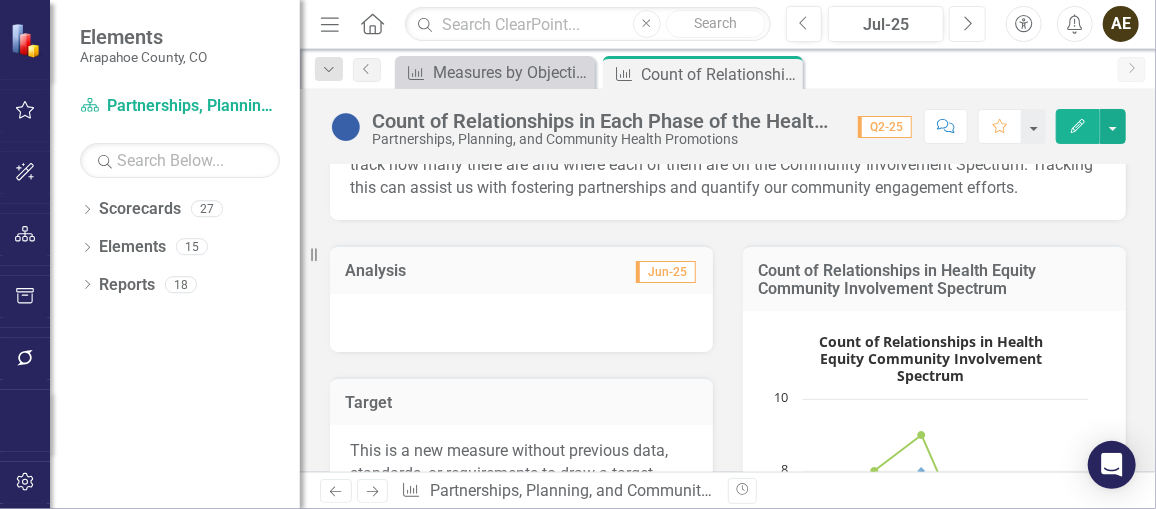click on "Next" 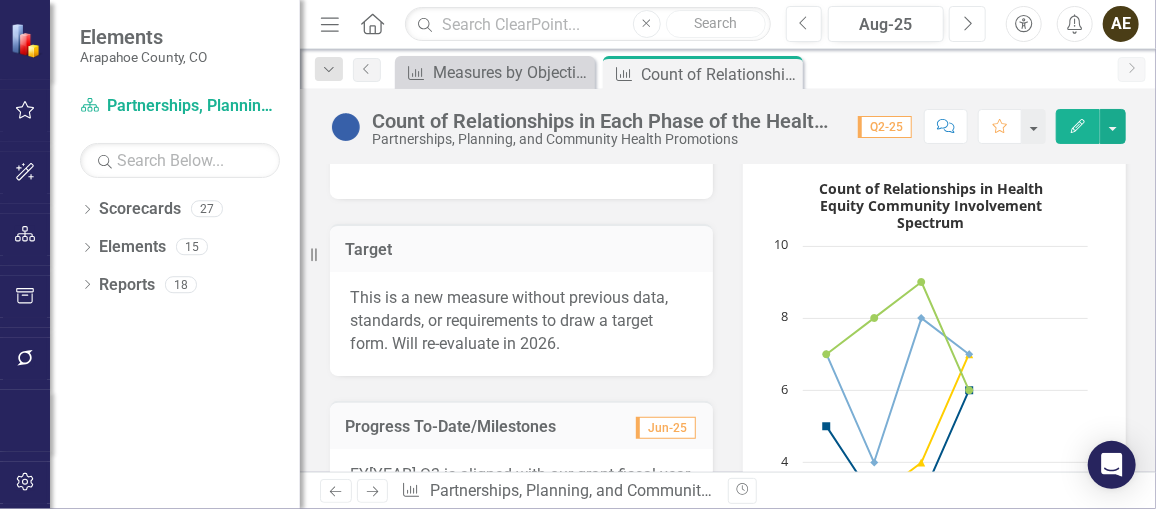 scroll, scrollTop: 448, scrollLeft: 0, axis: vertical 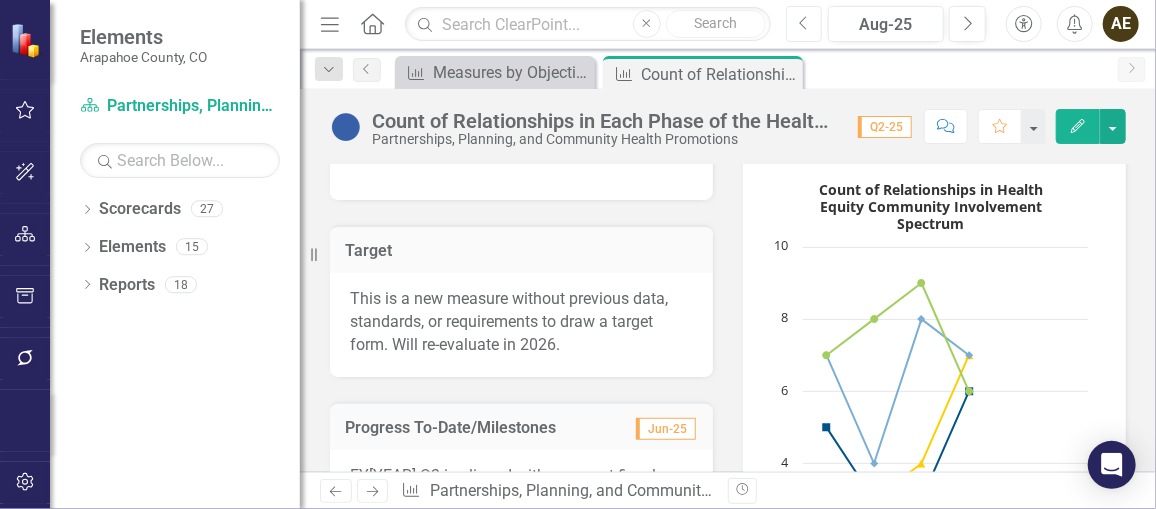 click on "Previous" at bounding box center [804, 24] 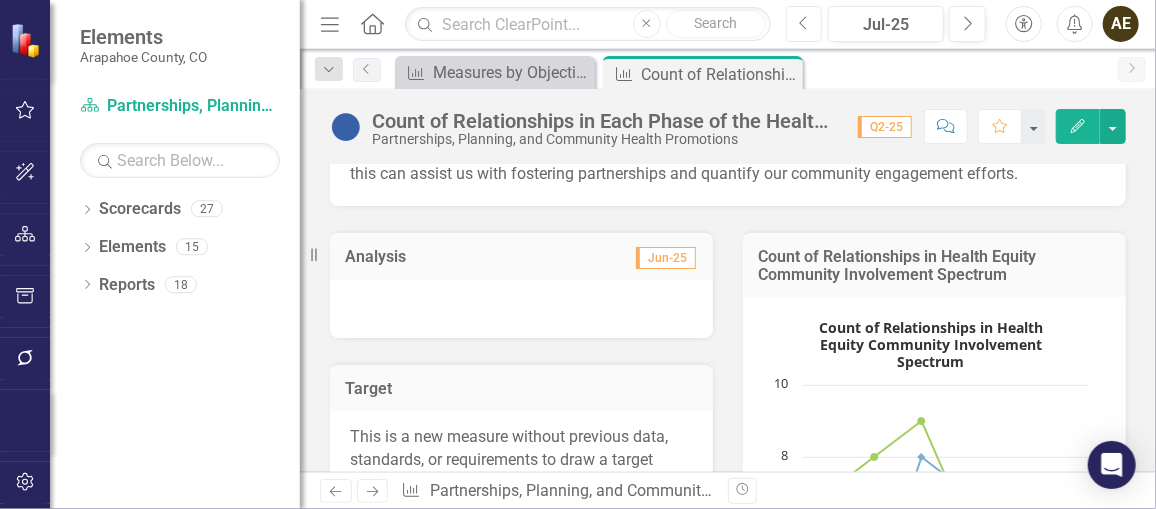 scroll, scrollTop: 309, scrollLeft: 0, axis: vertical 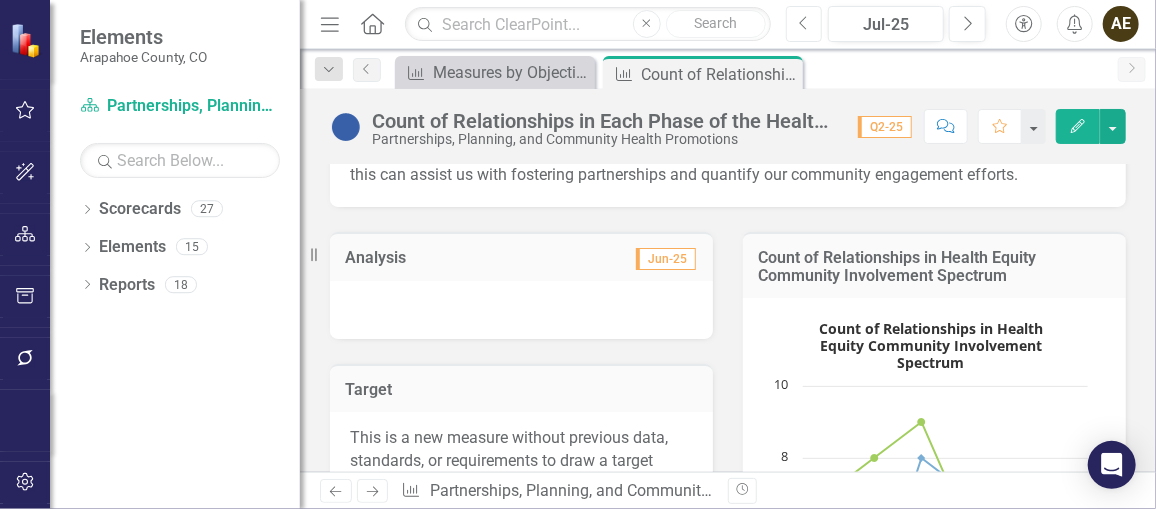 click on "Previous" at bounding box center [804, 24] 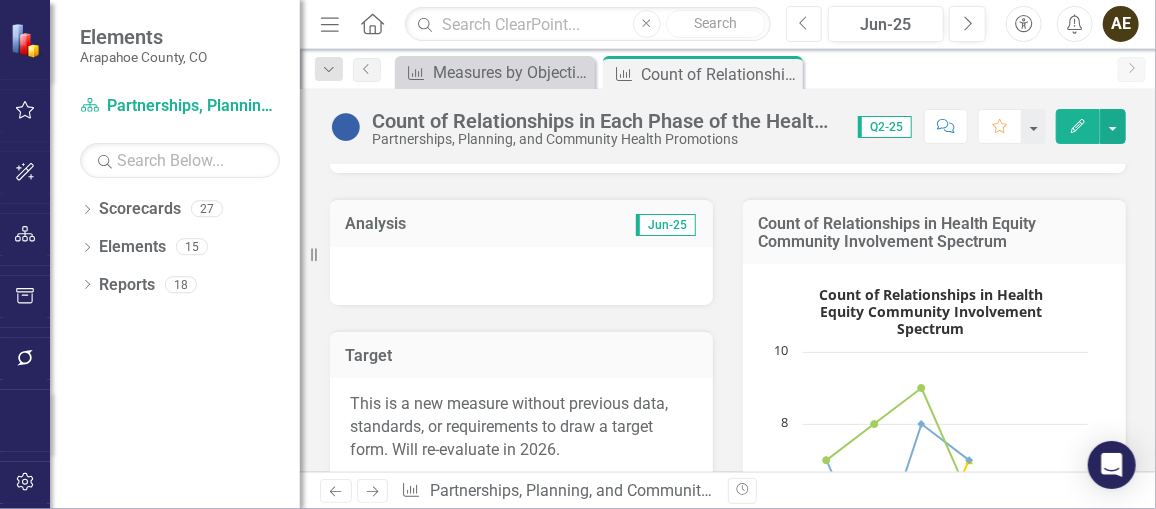 scroll, scrollTop: 372, scrollLeft: 0, axis: vertical 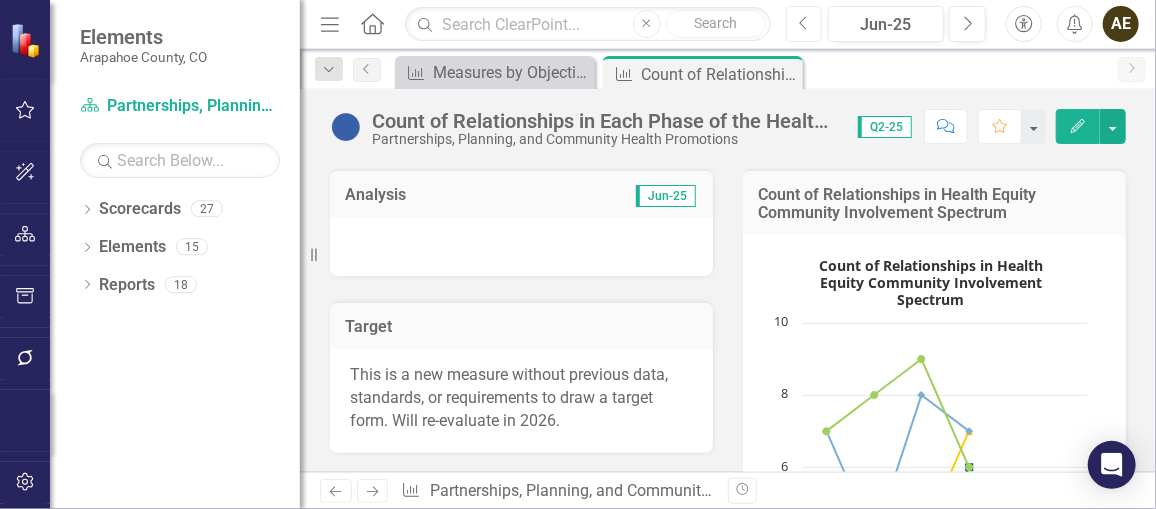 click on "Previous" 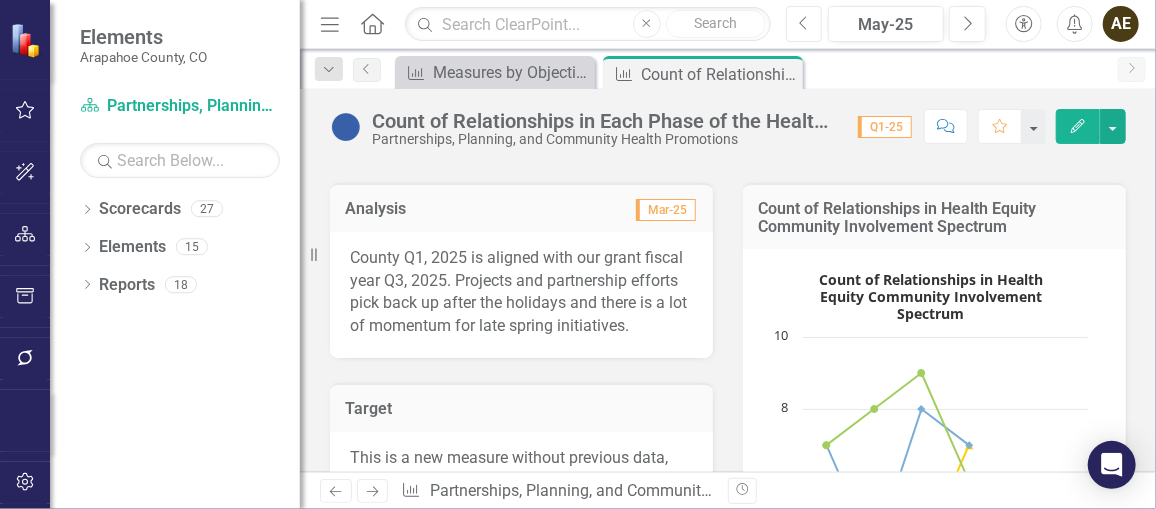scroll, scrollTop: 341, scrollLeft: 0, axis: vertical 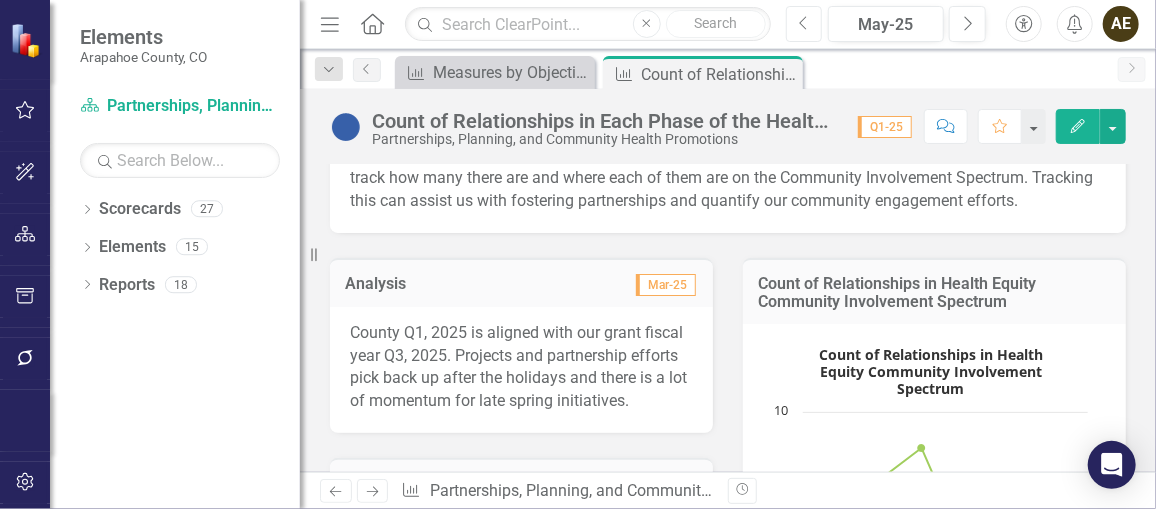 click on "Previous" 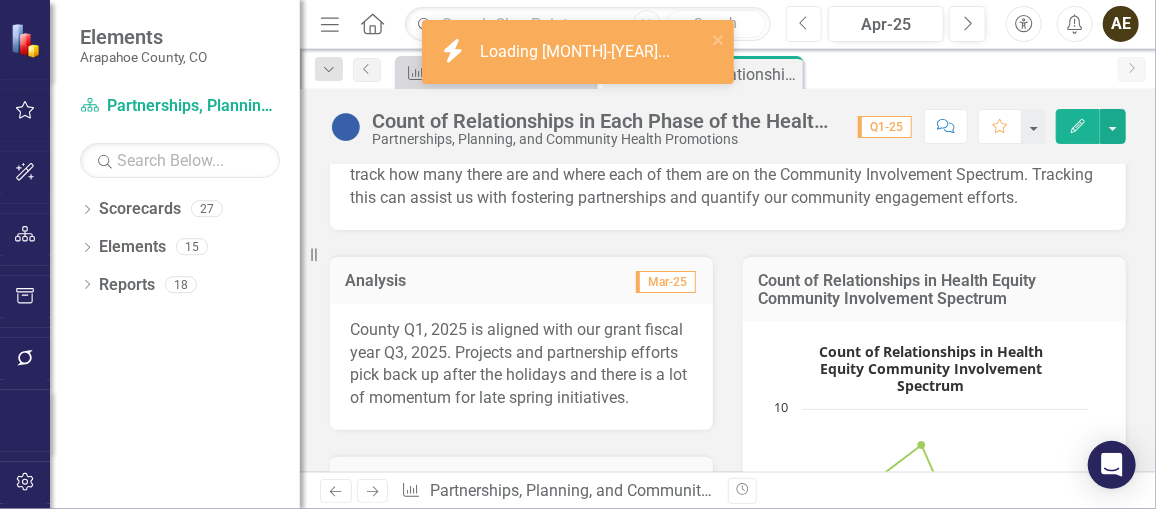 scroll, scrollTop: 285, scrollLeft: 0, axis: vertical 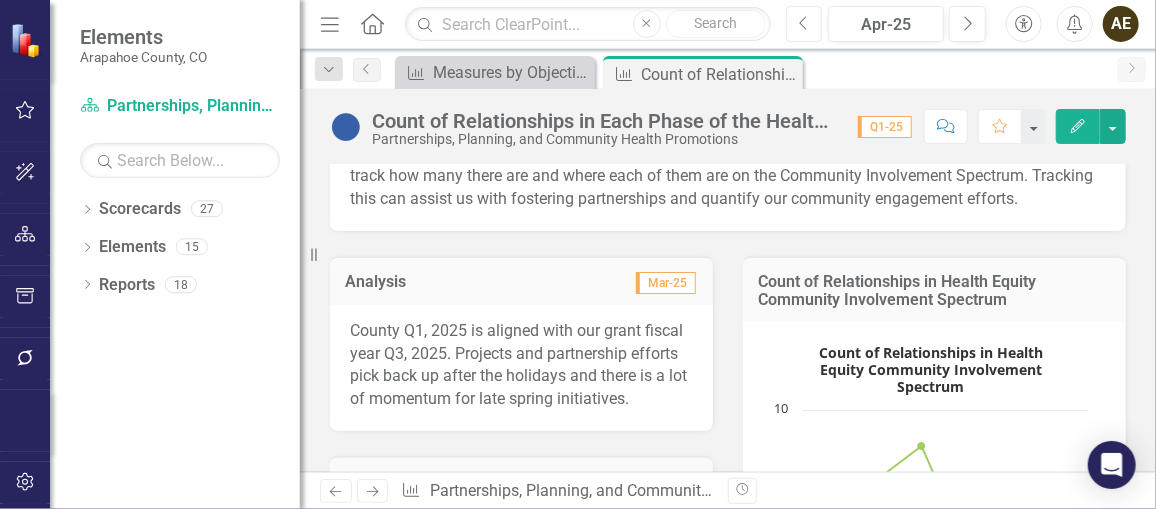 click on "Previous" at bounding box center [804, 24] 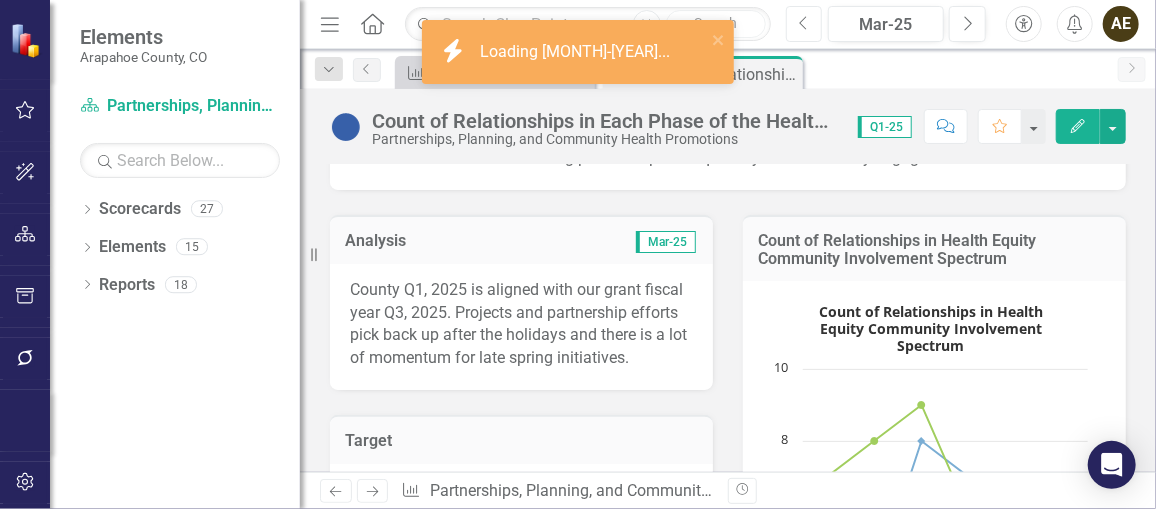 scroll, scrollTop: 325, scrollLeft: 0, axis: vertical 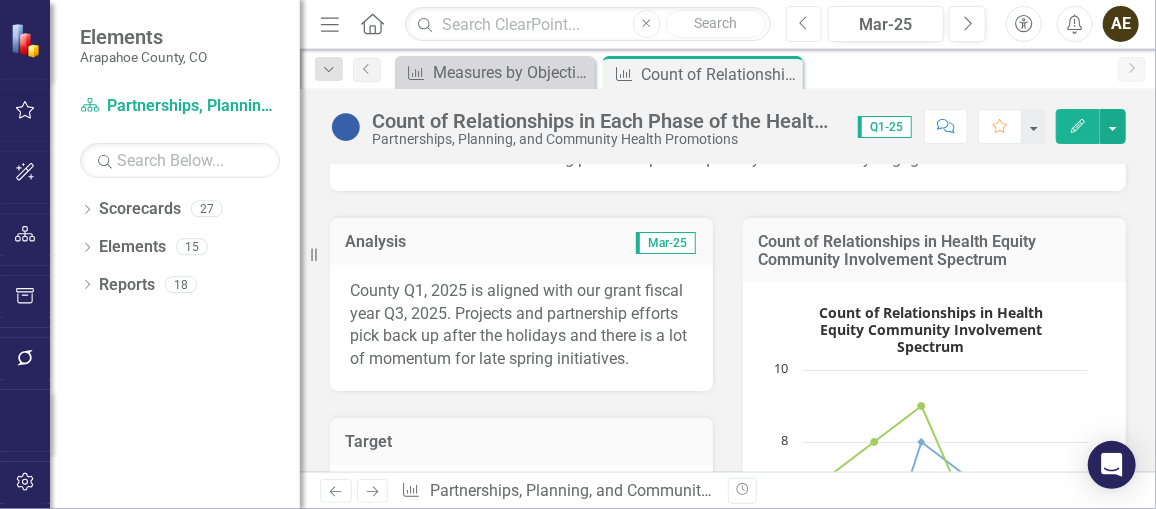 click on "Previous" 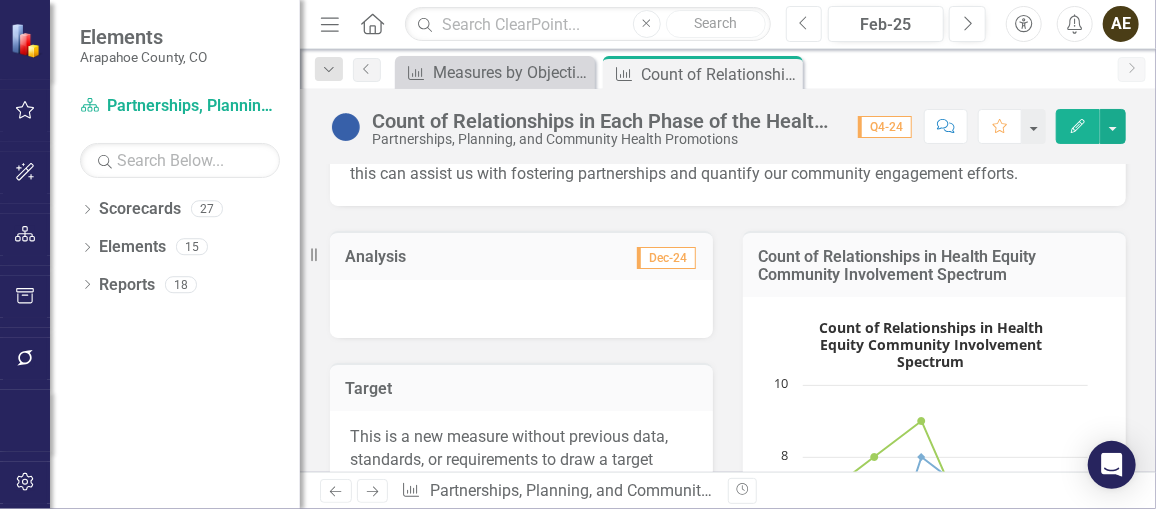 scroll, scrollTop: 310, scrollLeft: 0, axis: vertical 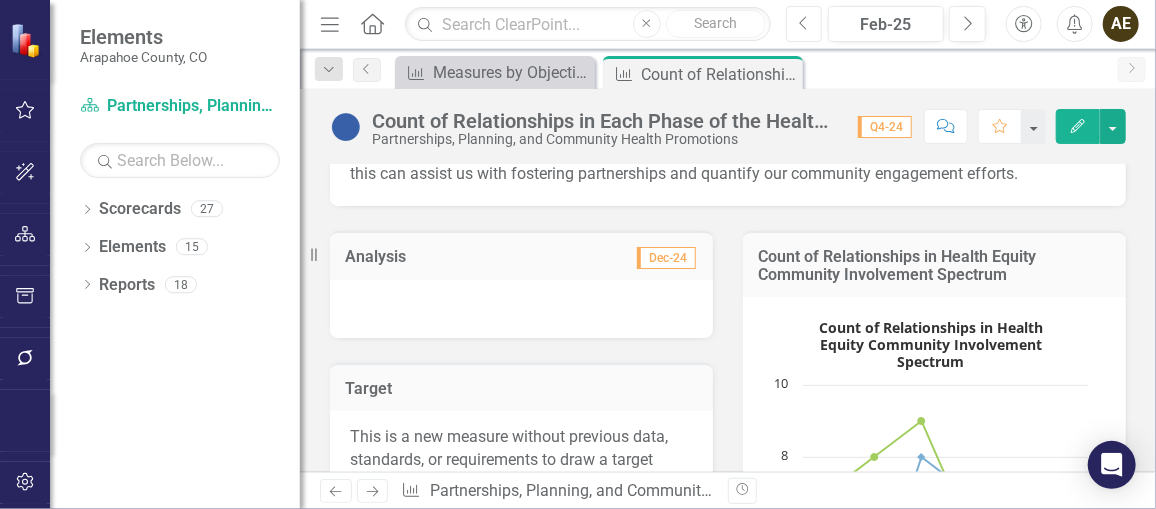 click on "Previous" at bounding box center (804, 24) 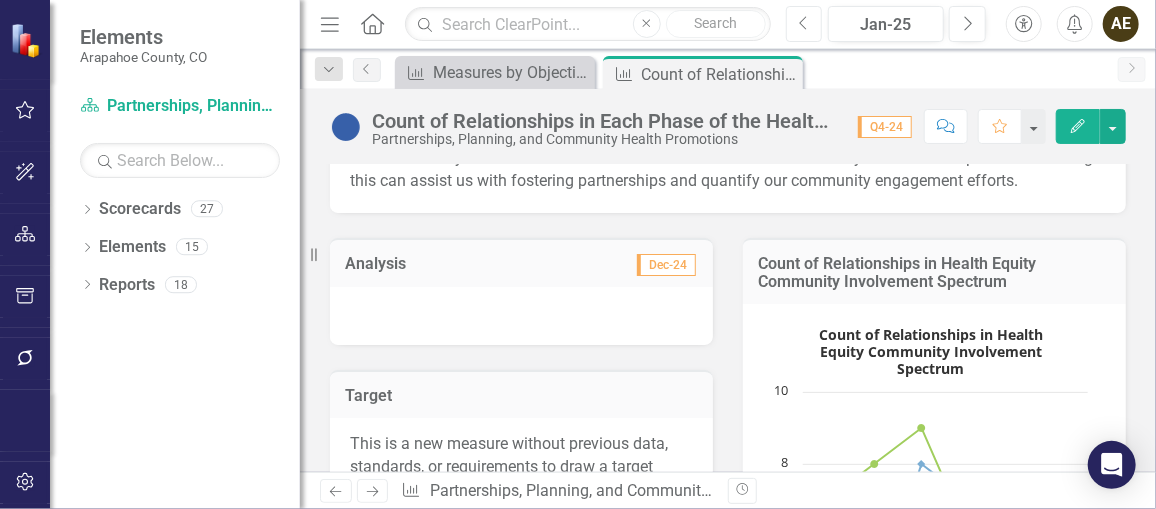 scroll, scrollTop: 303, scrollLeft: 0, axis: vertical 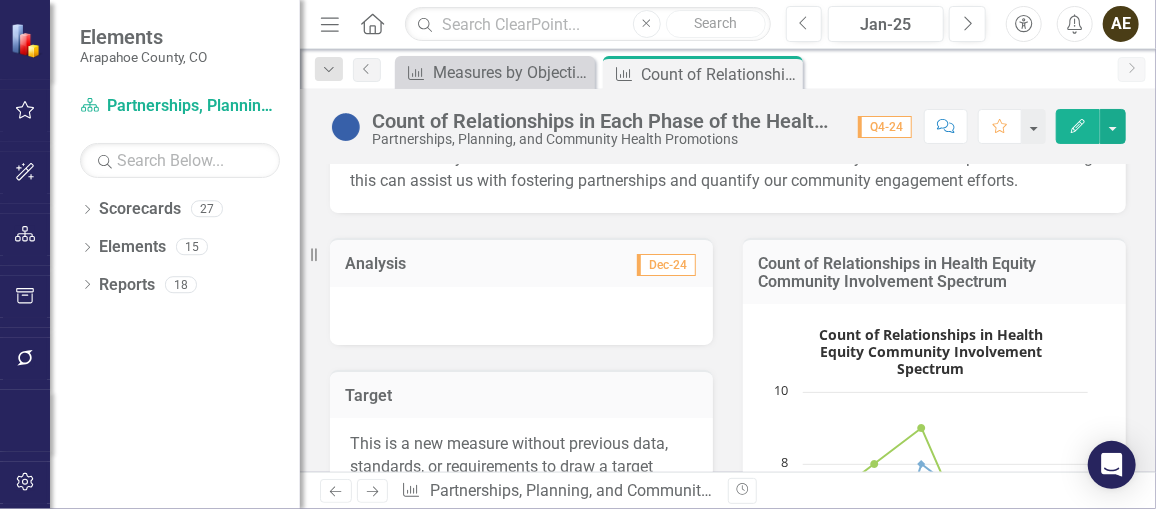 click on "Previous Jan-25 Next" at bounding box center [891, 24] 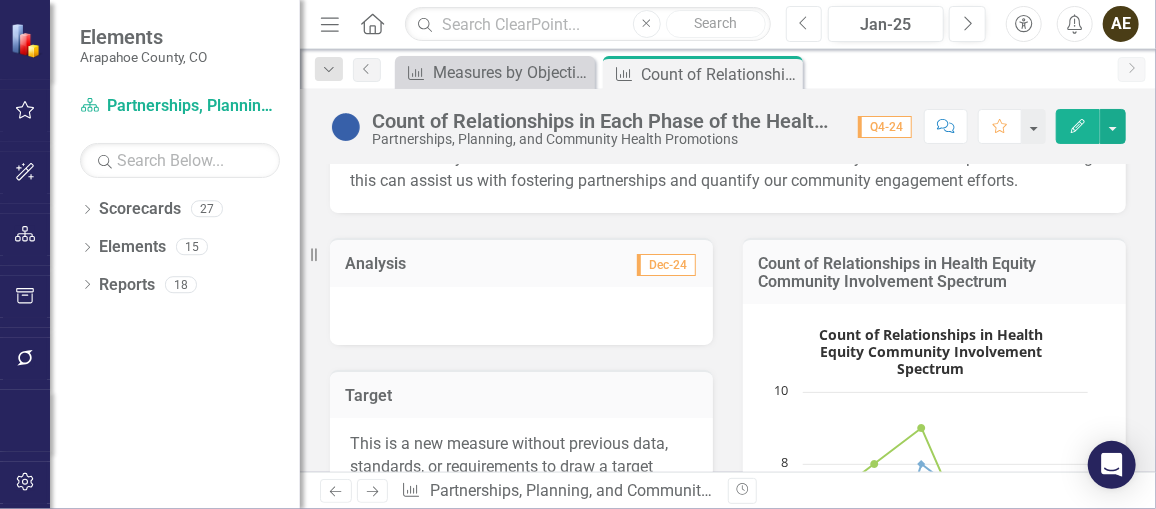 click on "Previous" at bounding box center (804, 24) 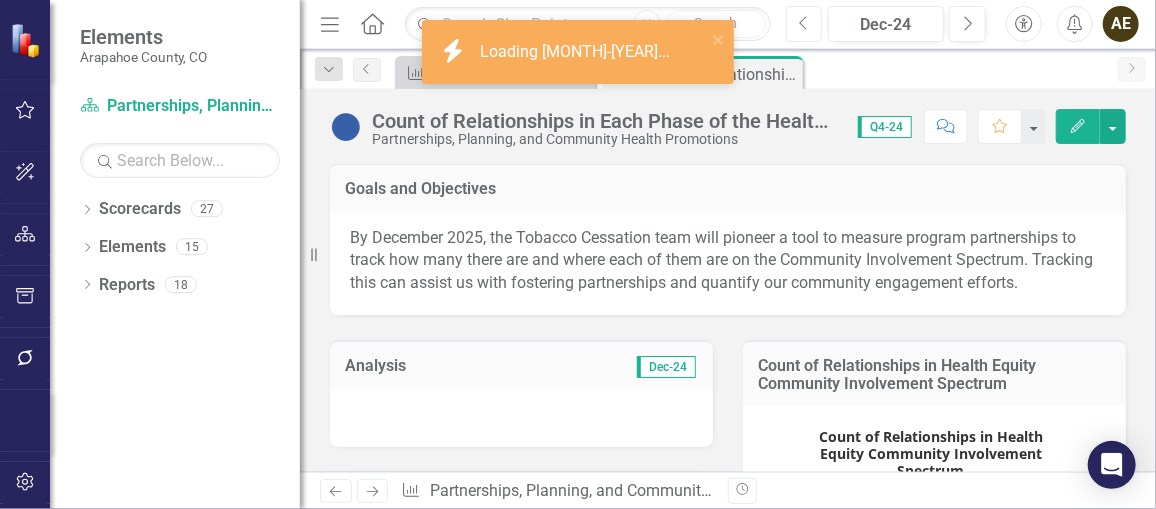 scroll, scrollTop: 201, scrollLeft: 0, axis: vertical 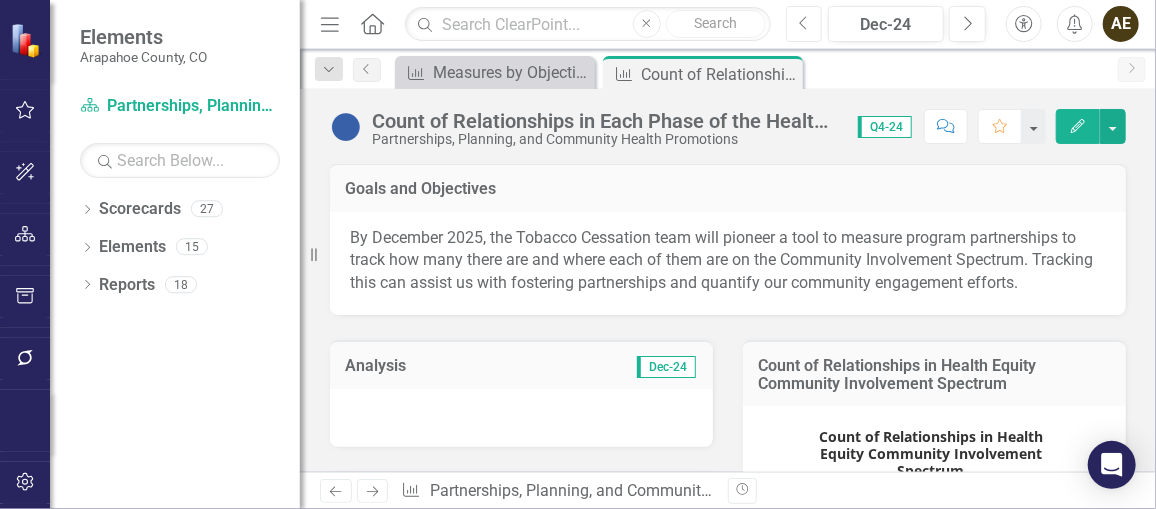 click on "Previous" 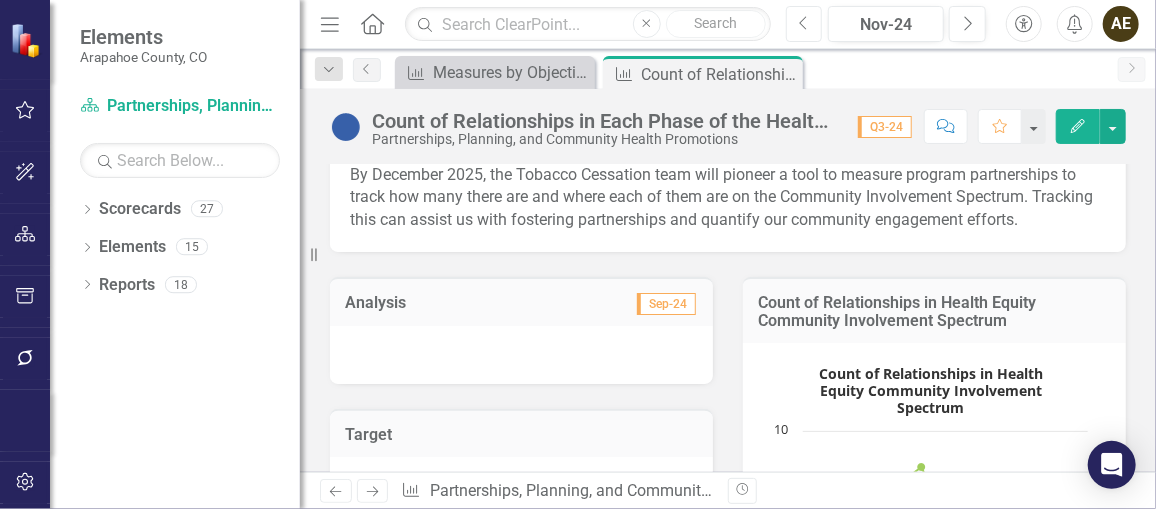 scroll, scrollTop: 263, scrollLeft: 0, axis: vertical 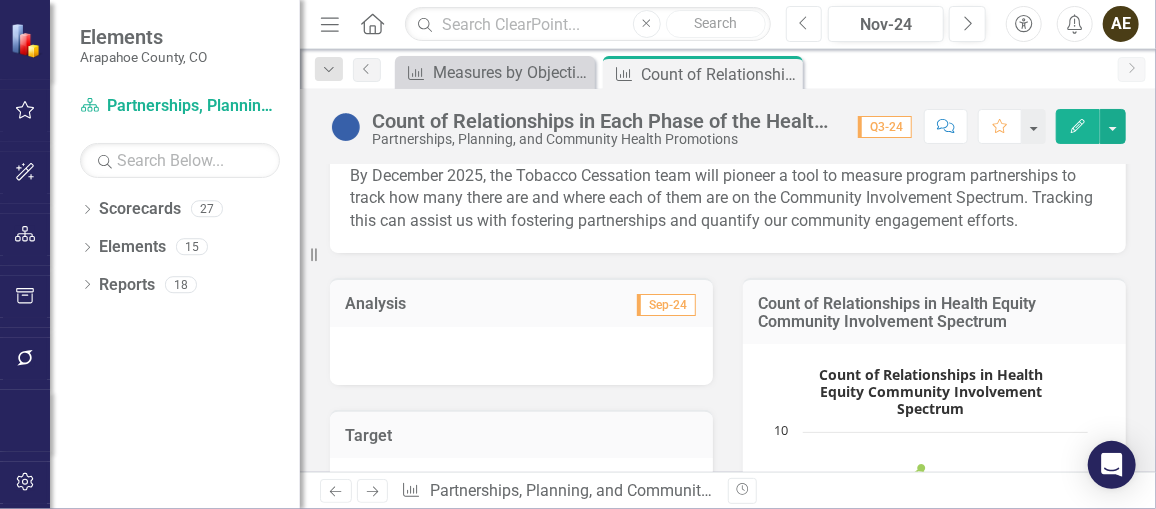 click on "Previous" at bounding box center (804, 24) 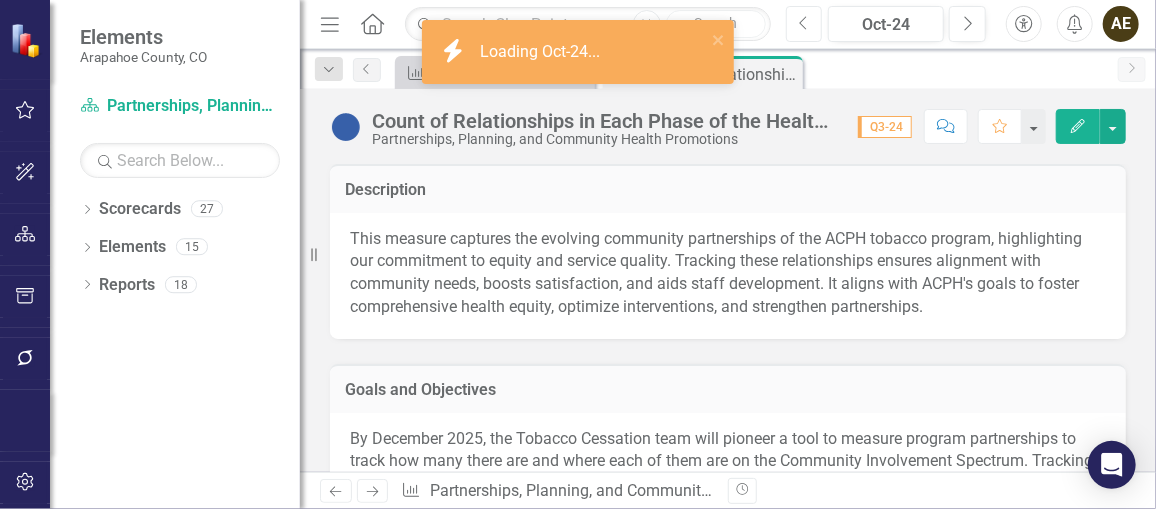 click on "Previous" at bounding box center [804, 24] 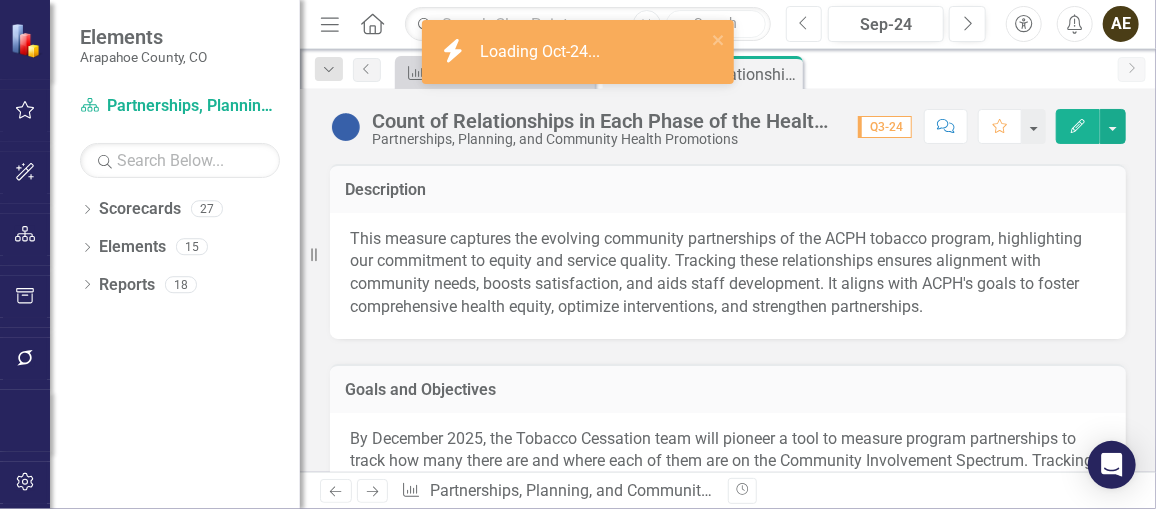click on "Previous" at bounding box center [804, 24] 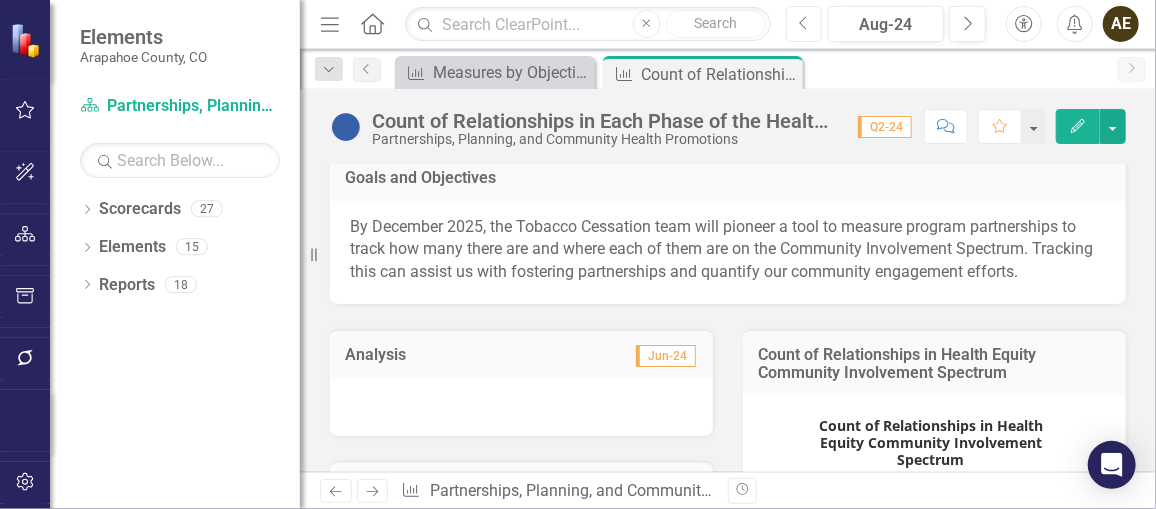 scroll, scrollTop: 359, scrollLeft: 0, axis: vertical 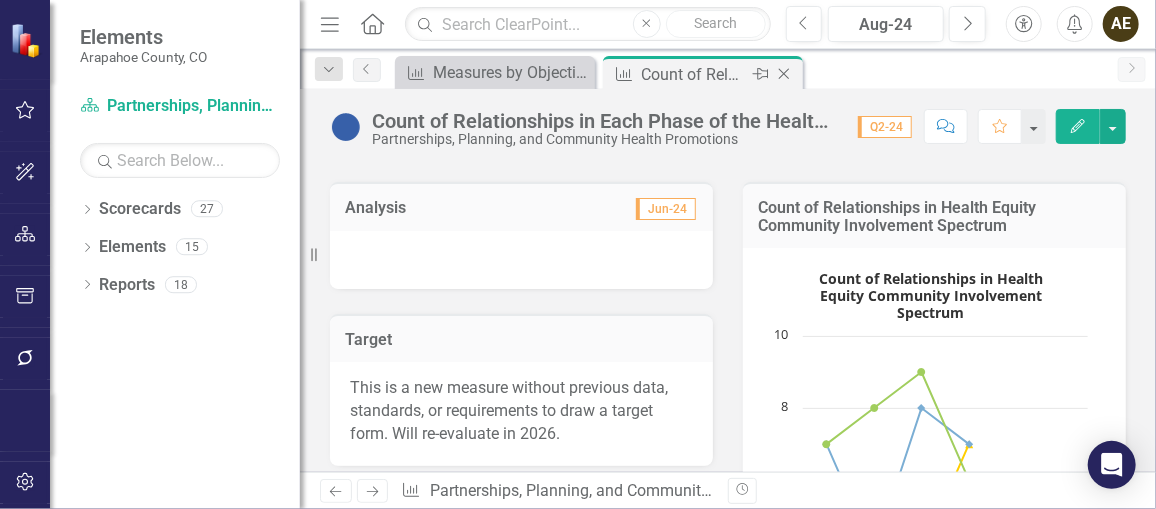 click on "Close" 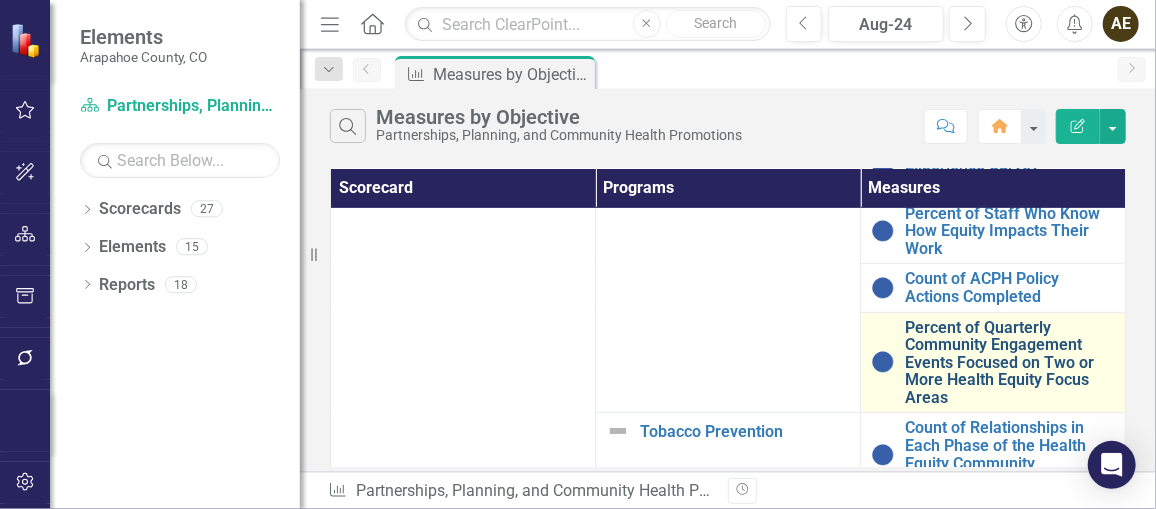 scroll, scrollTop: 415, scrollLeft: 0, axis: vertical 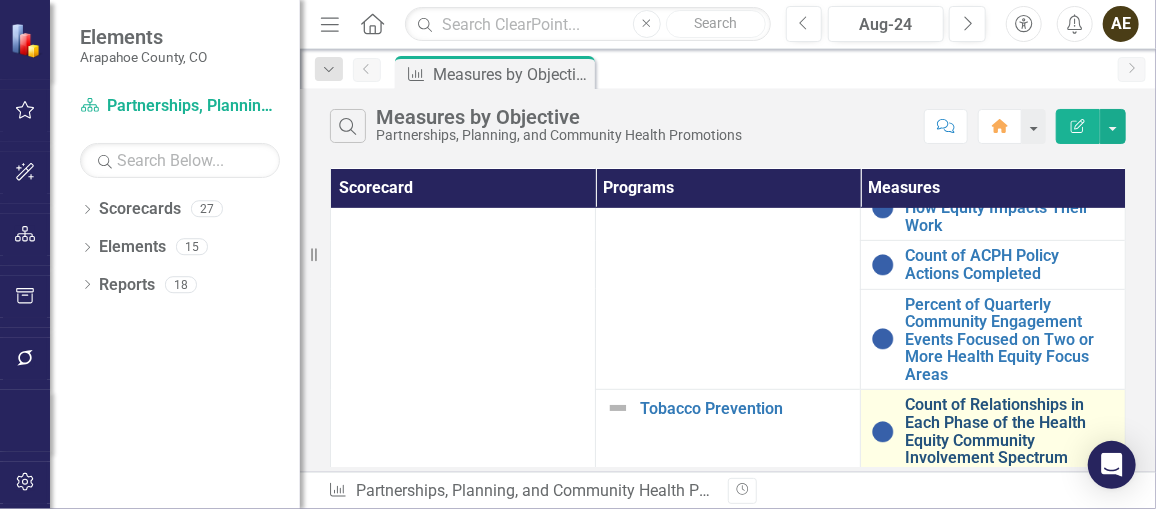 click on "Count of Relationships in Each Phase of the Health Equity Community Involvement Spectrum" at bounding box center (1010, 431) 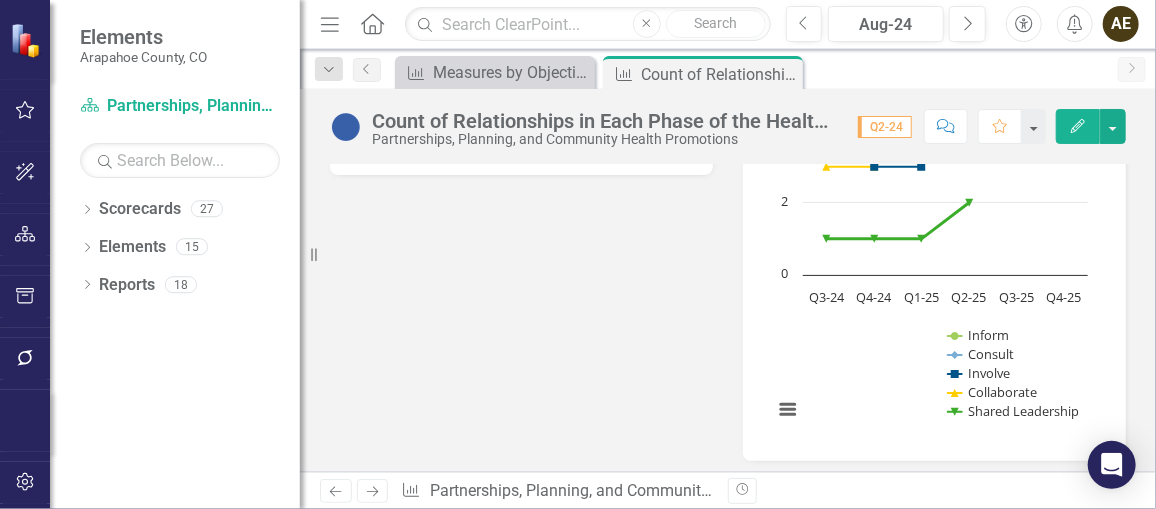 scroll, scrollTop: 796, scrollLeft: 0, axis: vertical 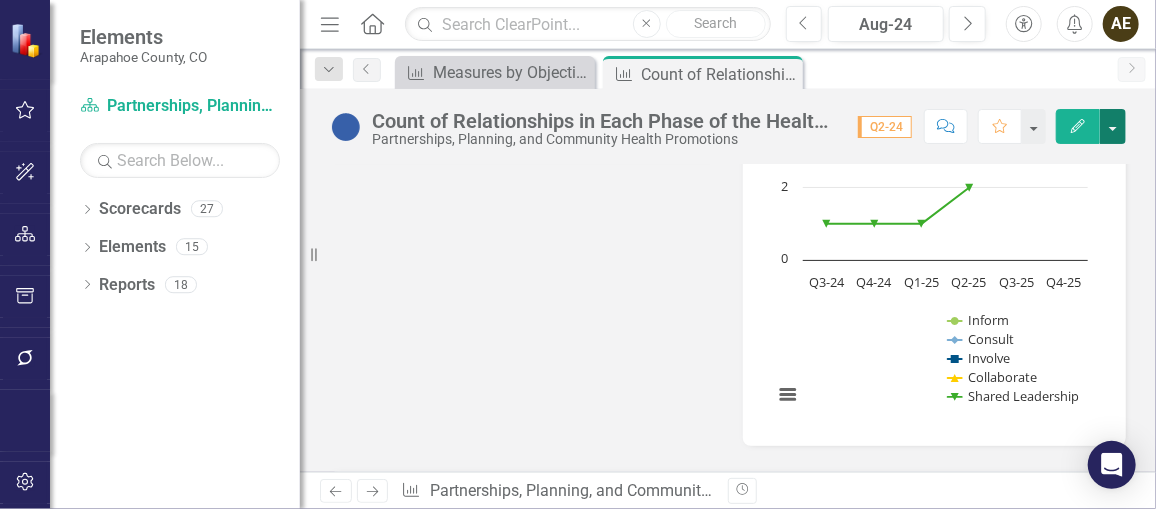 click at bounding box center (1113, 126) 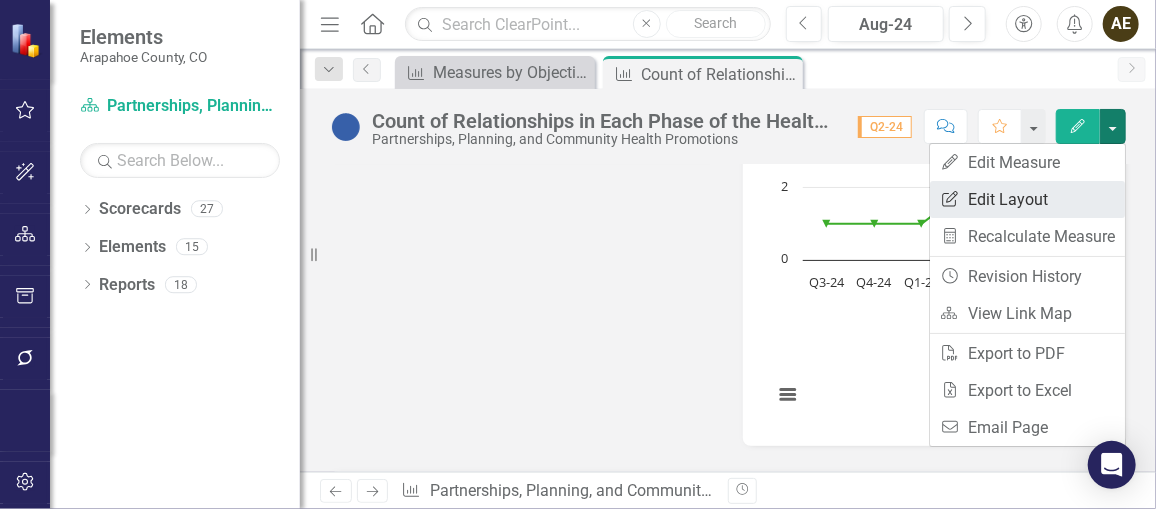 click on "Edit Report Edit Layout" at bounding box center (1027, 199) 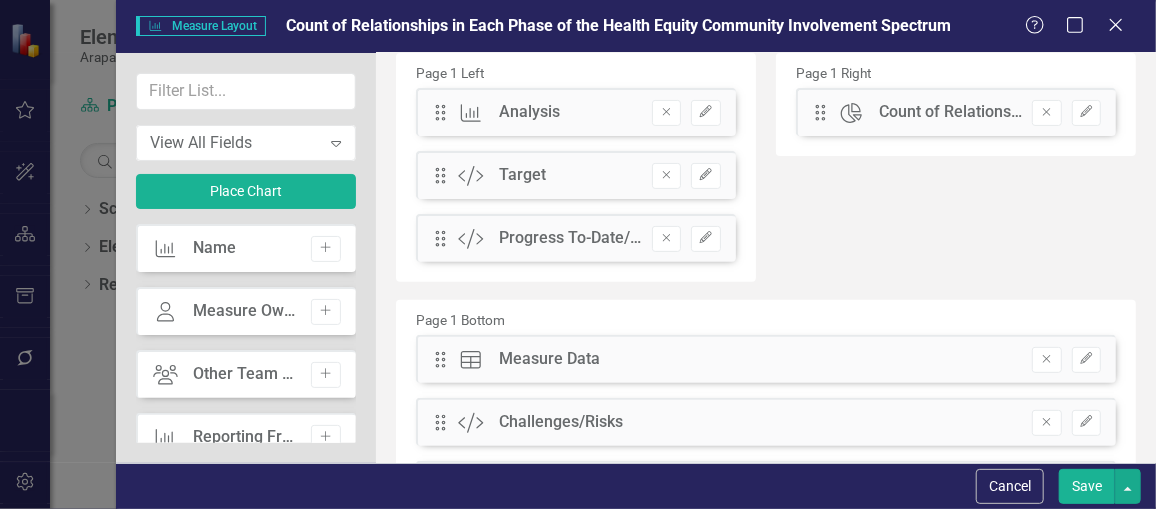 scroll, scrollTop: 205, scrollLeft: 0, axis: vertical 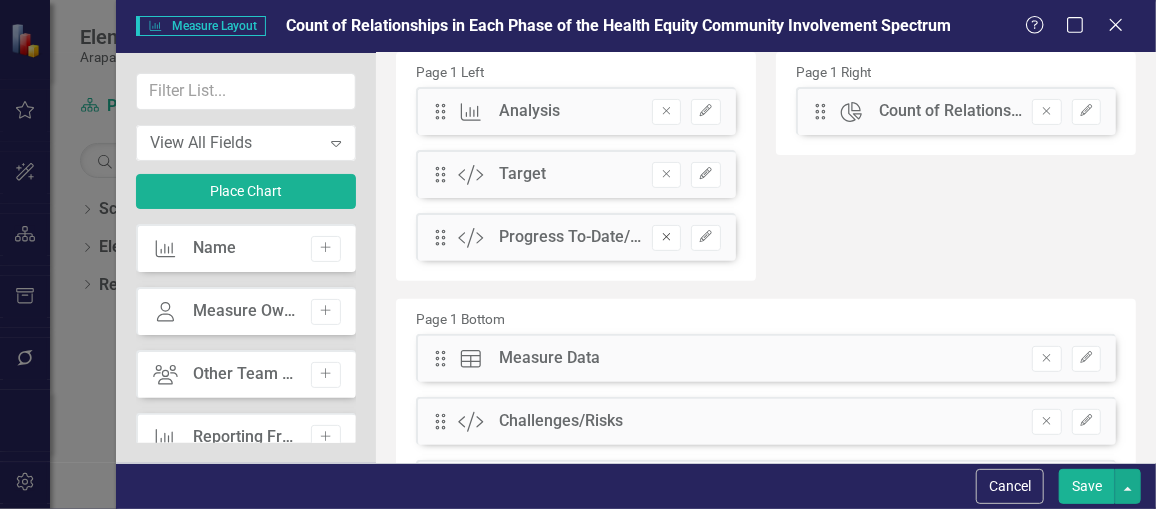 click 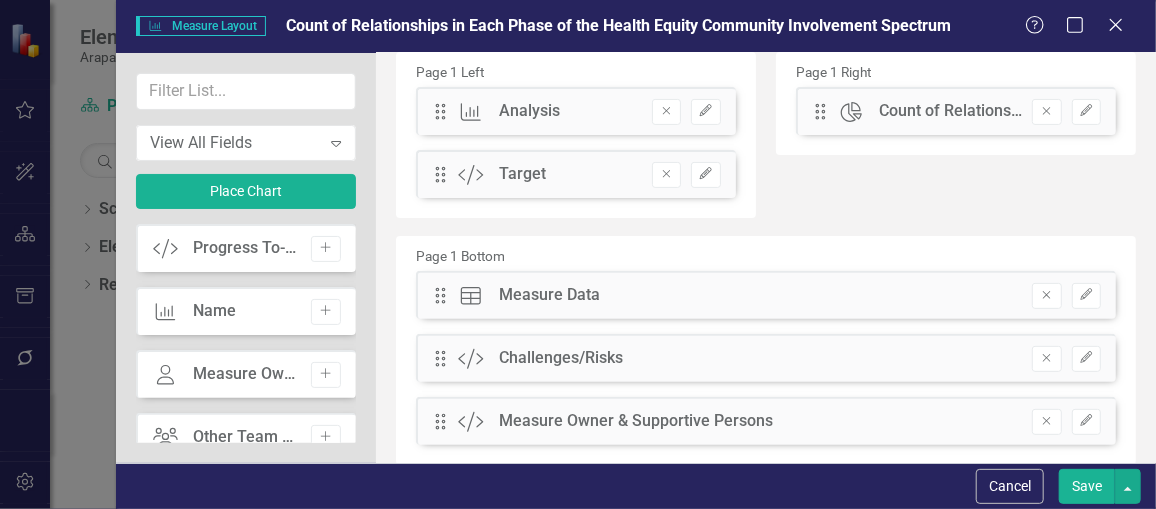 click on "Save" at bounding box center (1087, 486) 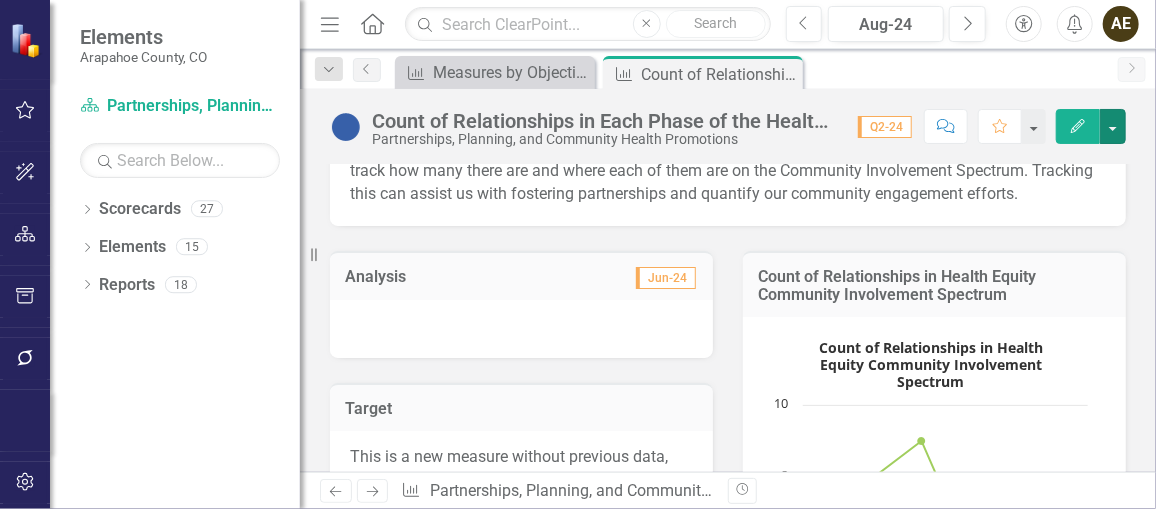 scroll, scrollTop: 290, scrollLeft: 0, axis: vertical 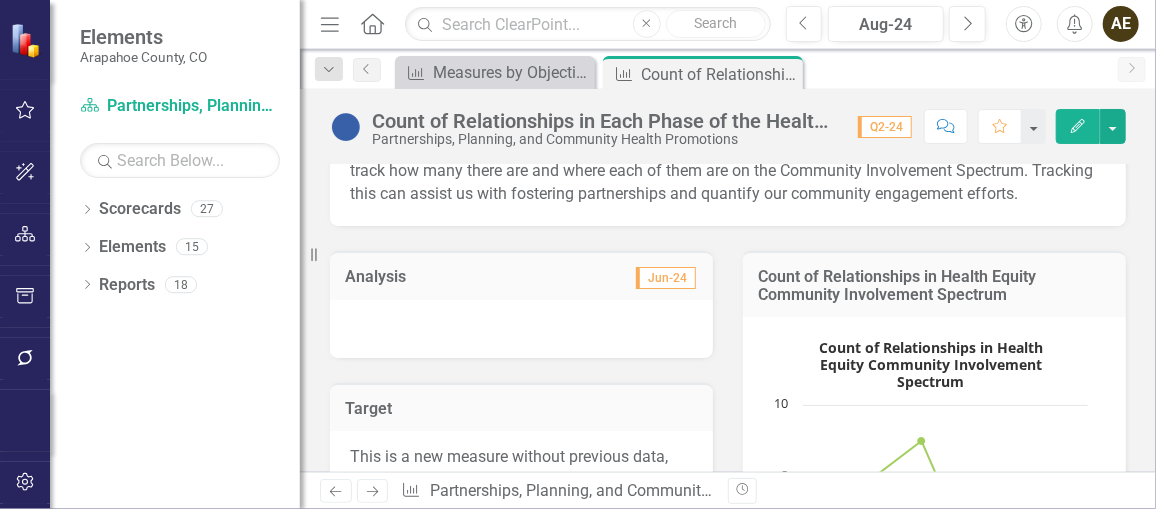 click at bounding box center [521, 329] 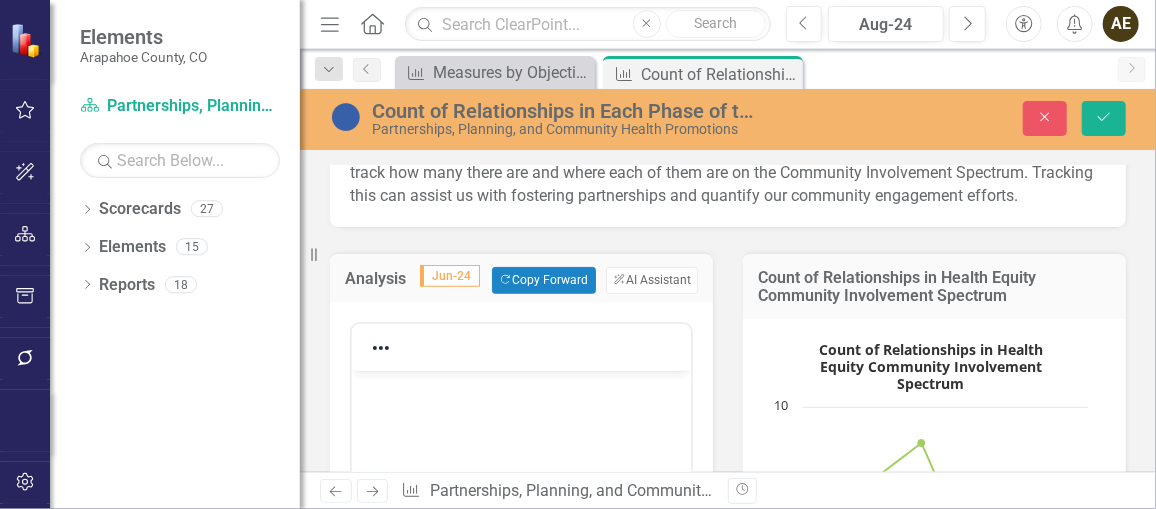 scroll, scrollTop: 0, scrollLeft: 0, axis: both 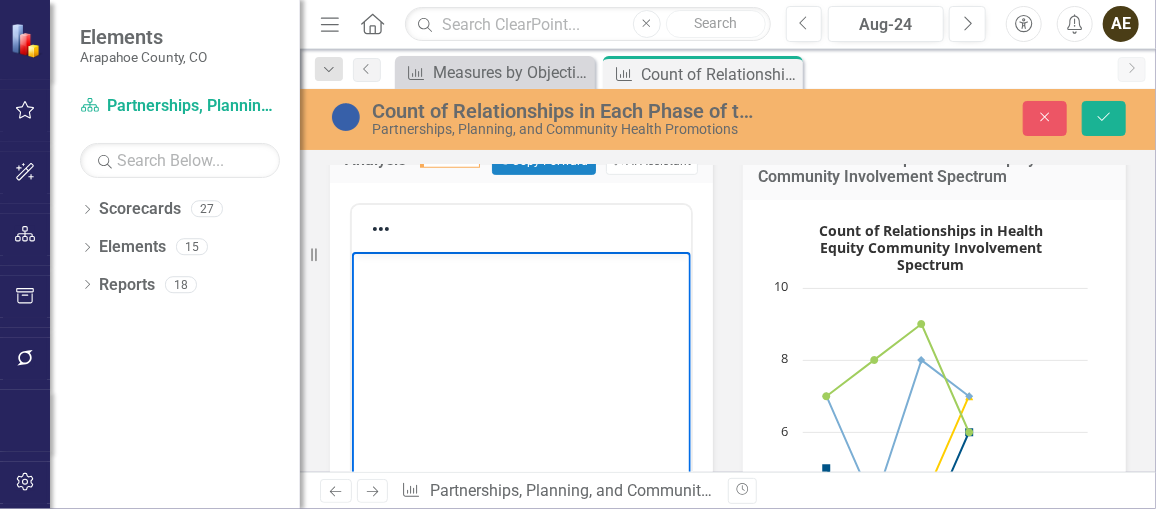 click at bounding box center [520, 401] 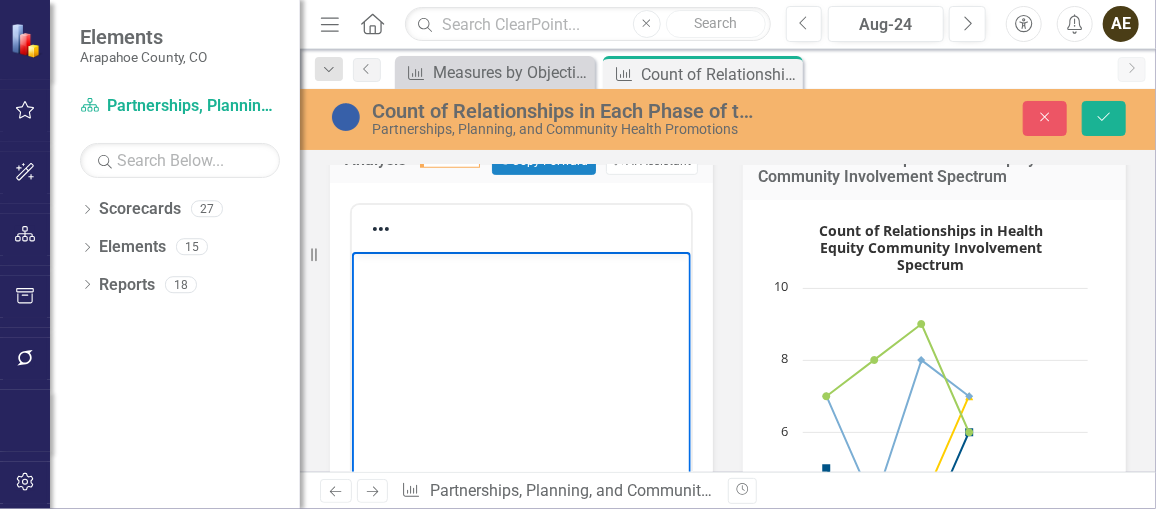 paste 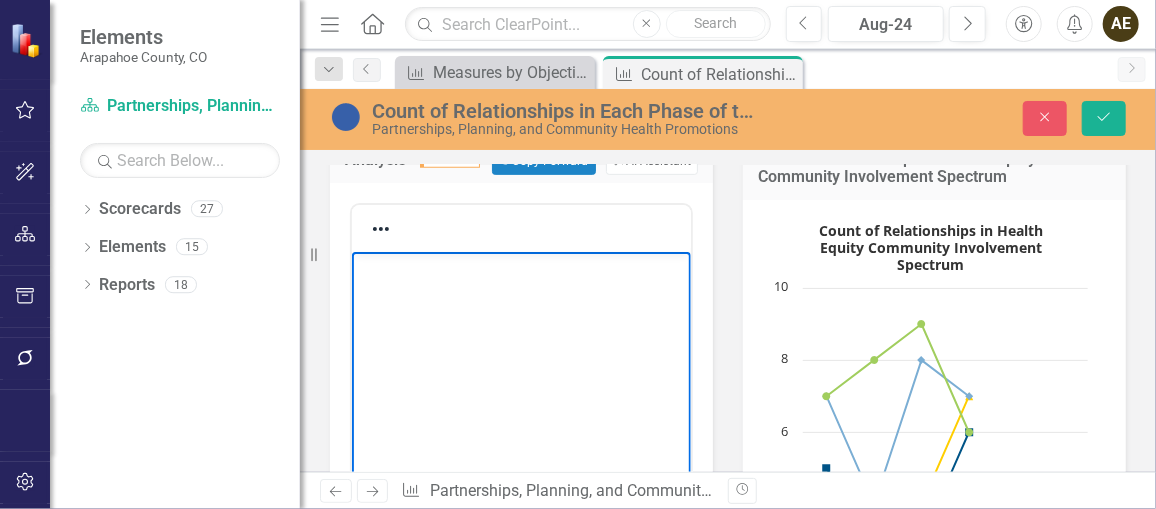 type 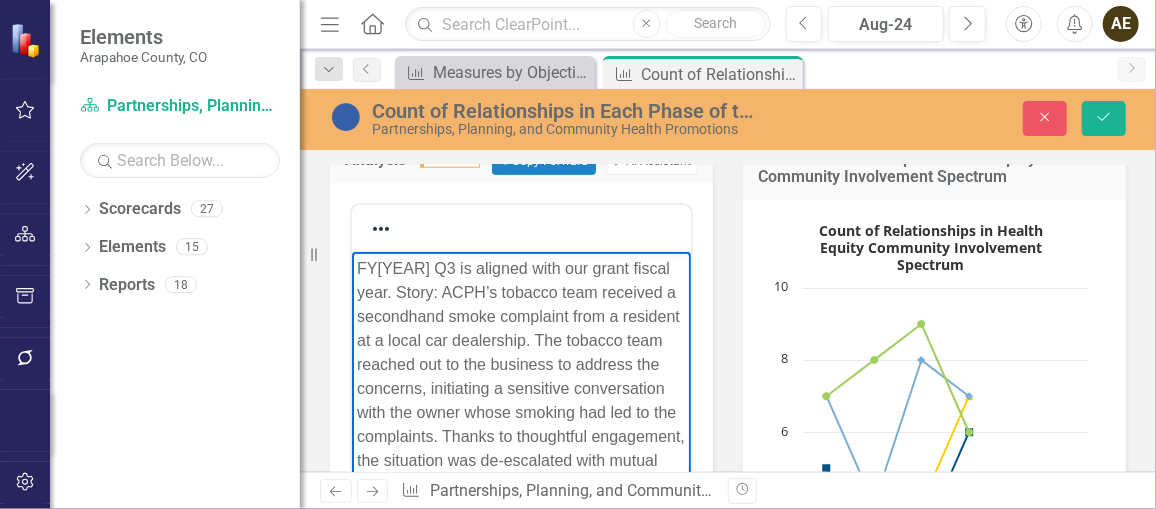 scroll, scrollTop: 43, scrollLeft: 0, axis: vertical 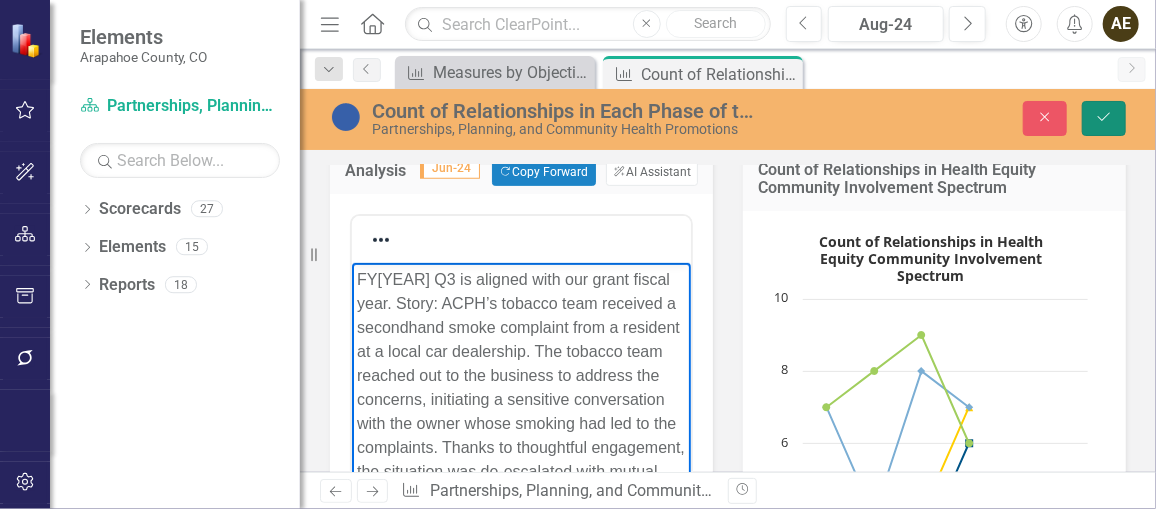 click on "Save" at bounding box center (1104, 118) 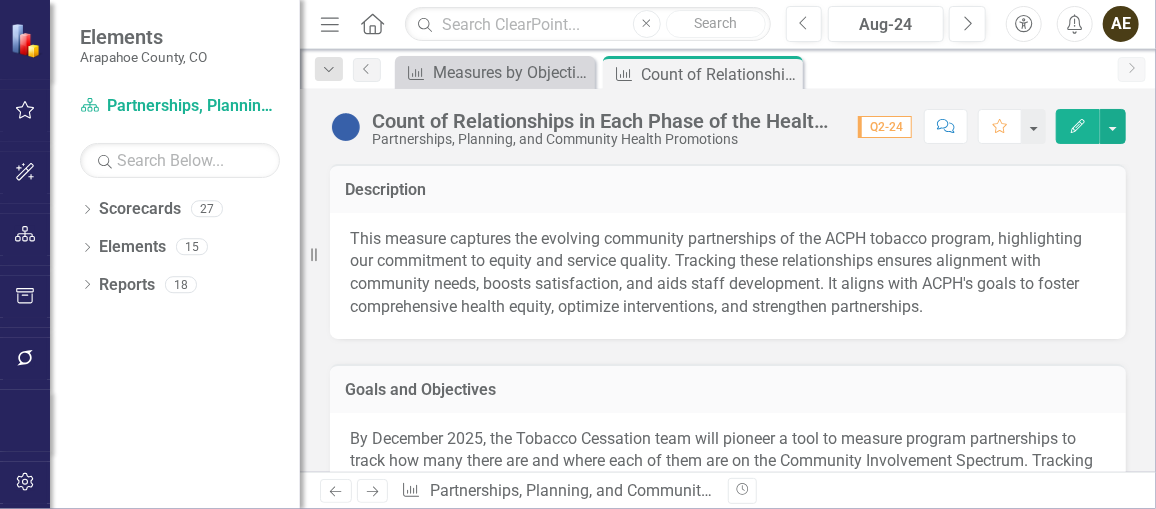 click on "Q2-24" at bounding box center (885, 127) 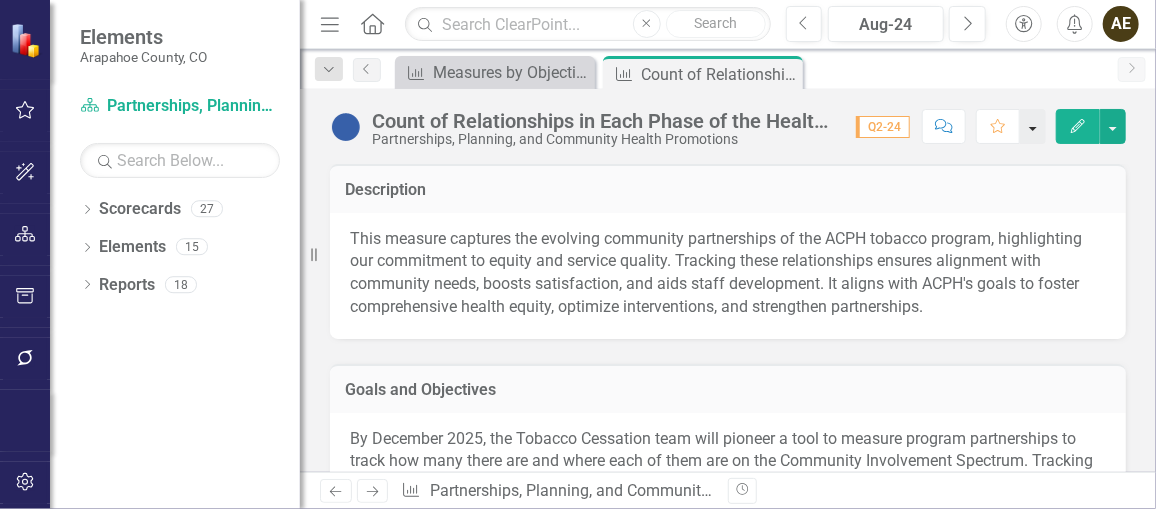 click at bounding box center [1033, 126] 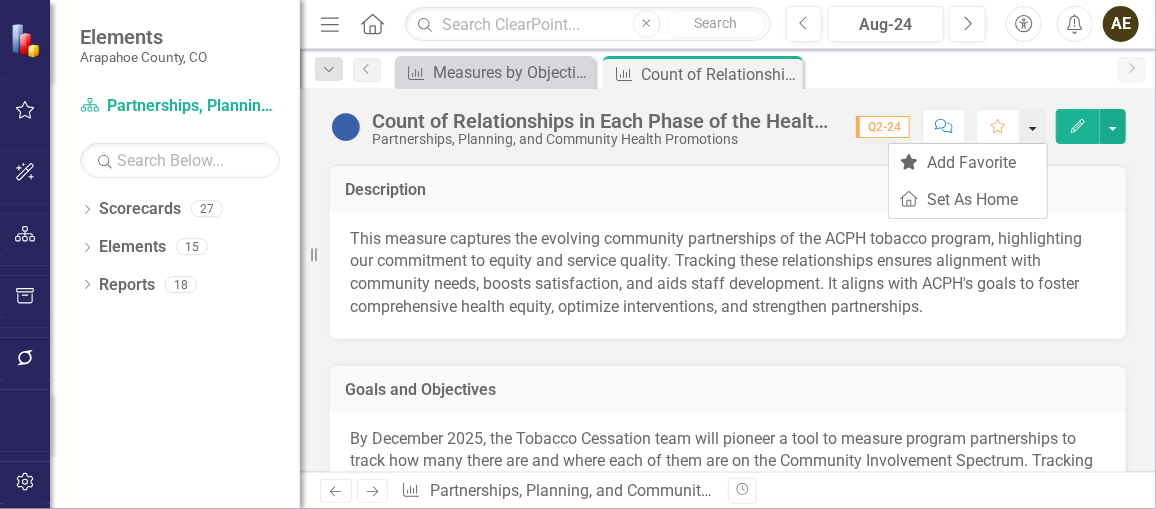 click at bounding box center (1033, 126) 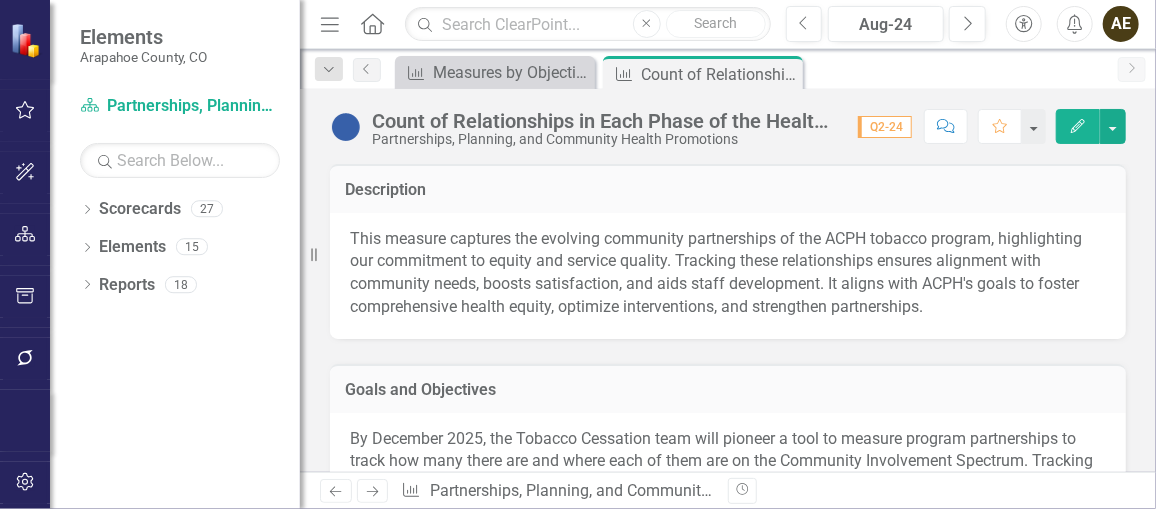 click on "Q2-24" at bounding box center [885, 127] 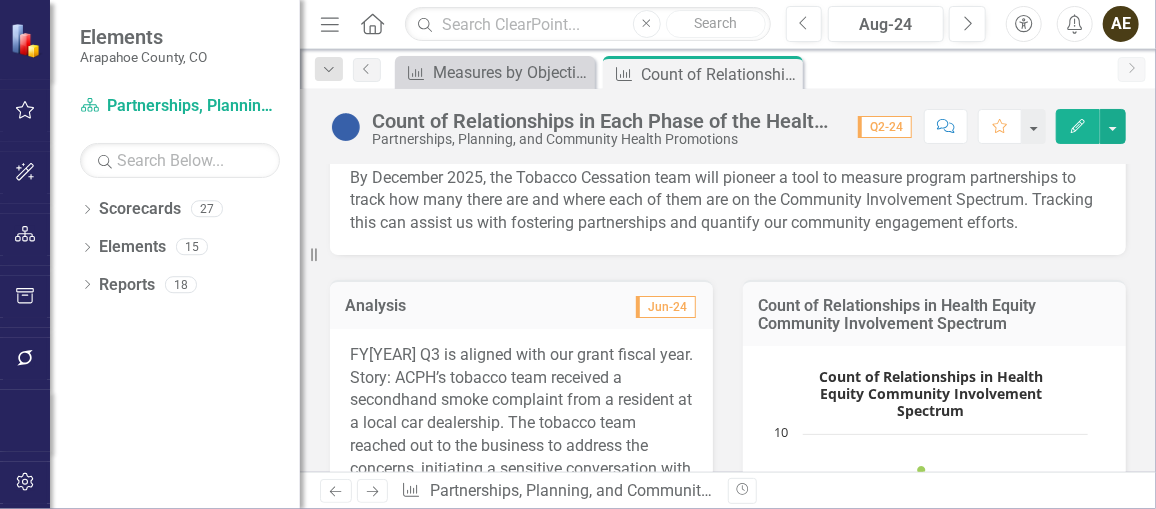 scroll, scrollTop: 267, scrollLeft: 0, axis: vertical 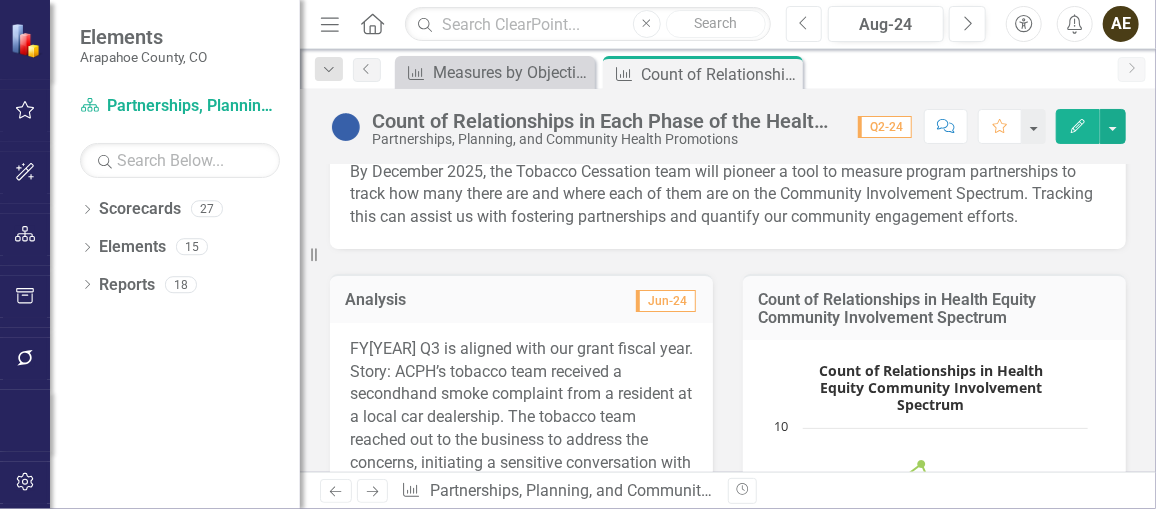 click on "Previous" 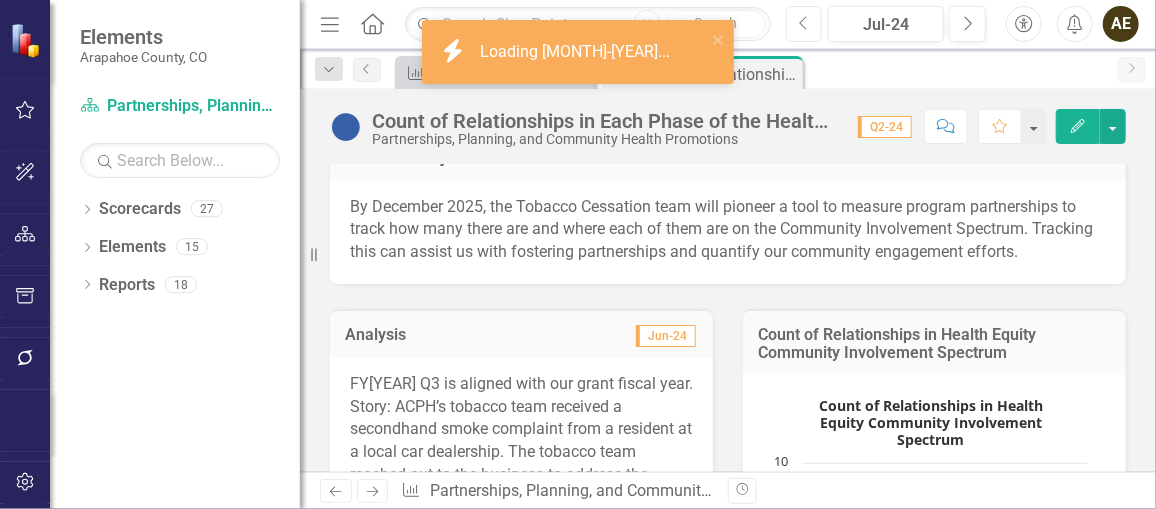 scroll, scrollTop: 232, scrollLeft: 0, axis: vertical 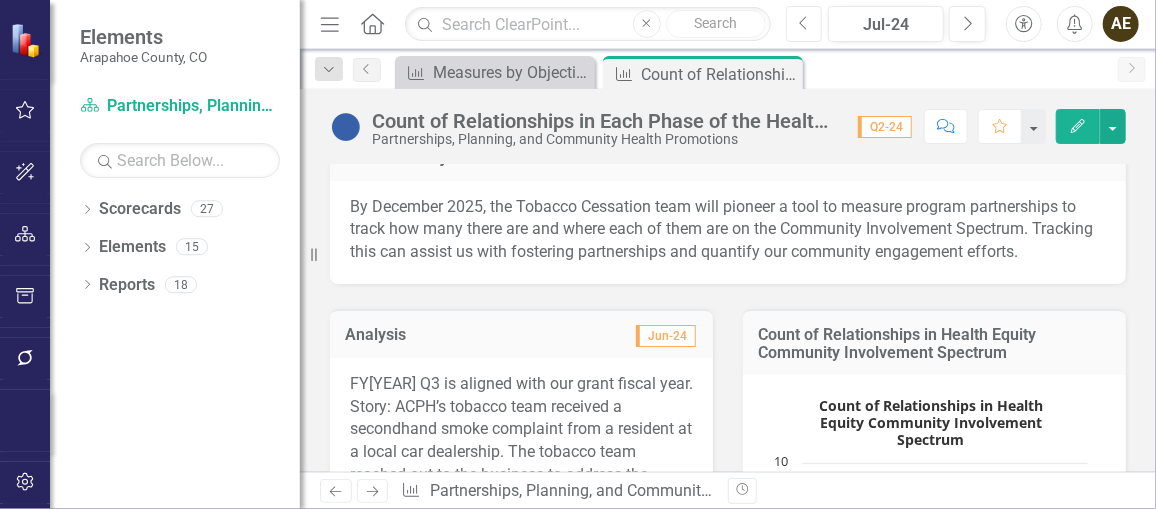click on "Previous" at bounding box center [804, 24] 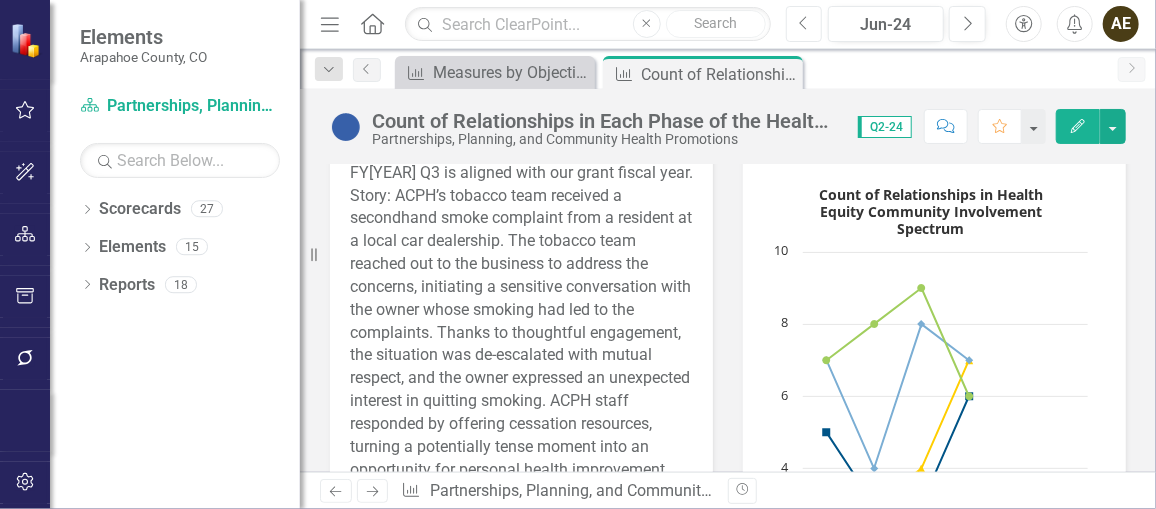 scroll, scrollTop: 450, scrollLeft: 0, axis: vertical 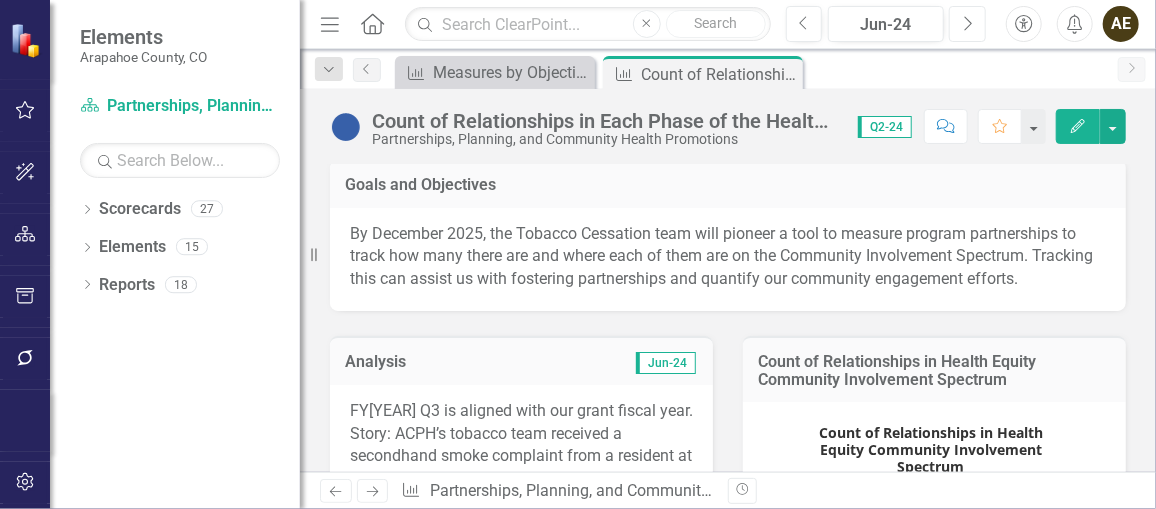 click on "Next" 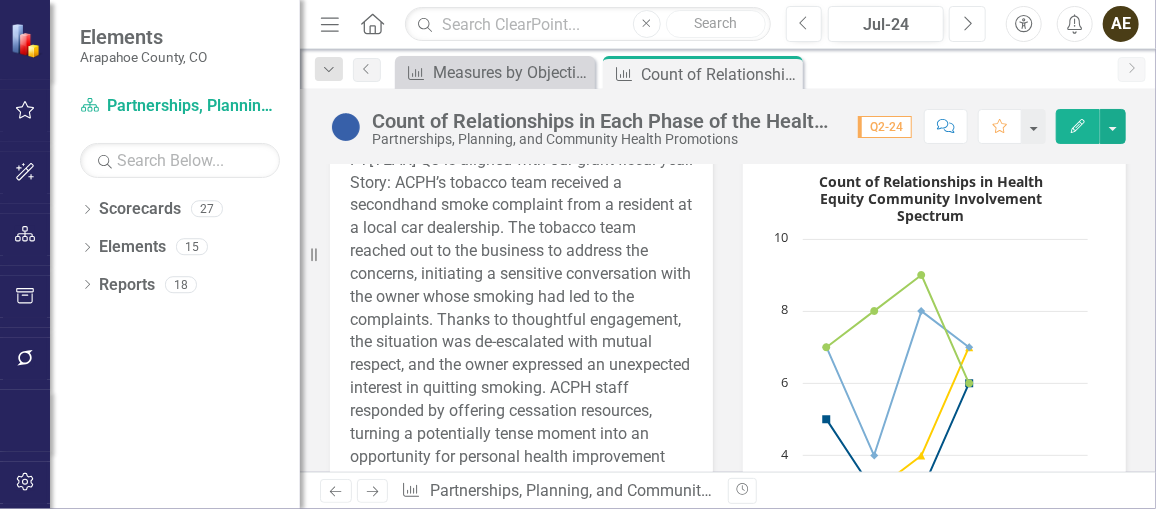 scroll, scrollTop: 464, scrollLeft: 0, axis: vertical 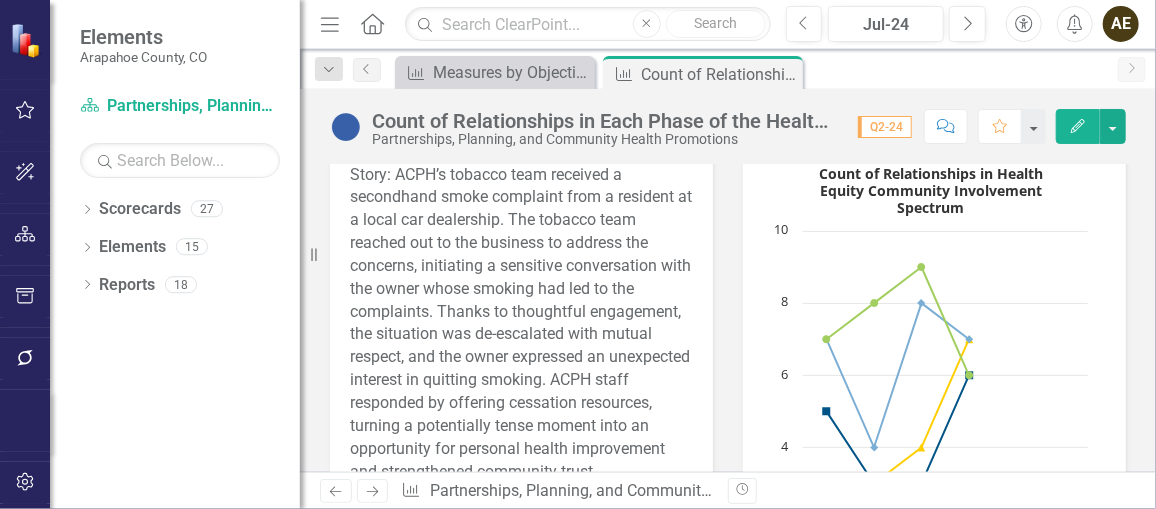 click on "FY[YEAR] Q3 is aligned with our grant fiscal year. Story: ACPH’s tobacco team received a secondhand smoke complaint from a resident at a local car dealership. The tobacco team reached out to the business to address the concerns, initiating a sensitive conversation with the owner whose smoking had led to the complaints. Thanks to thoughtful engagement, the situation was de-escalated with mutual respect, and the owner expressed an unexpected interest in quitting smoking. ACPH staff responded by offering cessation resources, turning a potentially tense moment into an opportunity for personal health improvement and strengthened community trust." at bounding box center (521, 312) 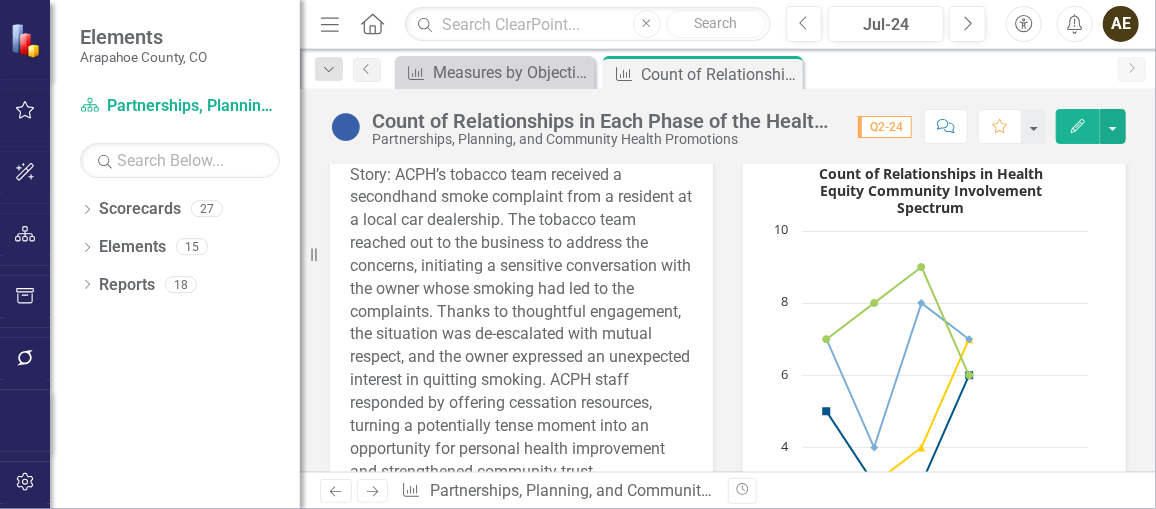 click on "FY[YEAR] Q3 is aligned with our grant fiscal year. Story: ACPH’s tobacco team received a secondhand smoke complaint from a resident at a local car dealership. The tobacco team reached out to the business to address the concerns, initiating a sensitive conversation with the owner whose smoking had led to the complaints. Thanks to thoughtful engagement, the situation was de-escalated with mutual respect, and the owner expressed an unexpected interest in quitting smoking. ACPH staff responded by offering cessation resources, turning a potentially tense moment into an opportunity for personal health improvement and strengthened community trust." at bounding box center [521, 312] 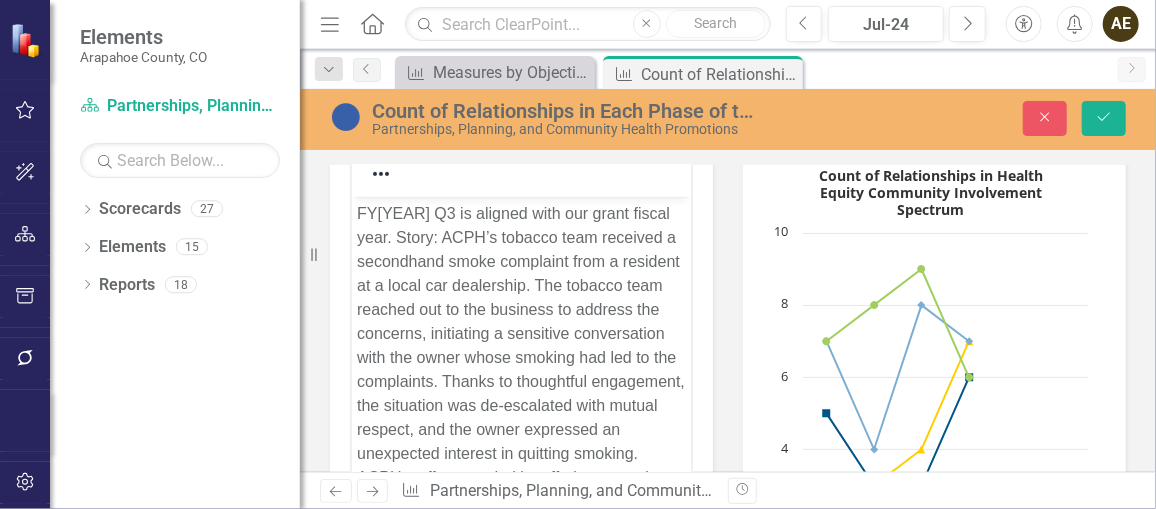 scroll, scrollTop: 0, scrollLeft: 0, axis: both 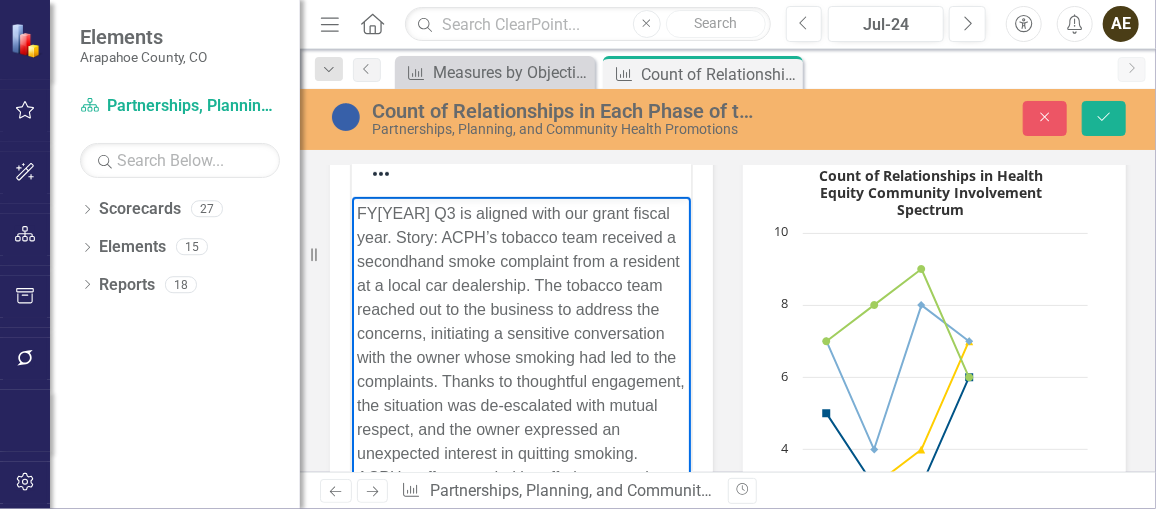 click on "FY[YEAR] Q3 is aligned with our grant fiscal year. Story: ACPH’s tobacco team received a secondhand smoke complaint from a resident at a local car dealership. The tobacco team reached out to the business to address the concerns, initiating a sensitive conversation with the owner whose smoking had led to the complaints. Thanks to thoughtful engagement, the situation was de-escalated with mutual respect, and the owner expressed an unexpected interest in quitting smoking. ACPH staff responded by offering cessation resources, turning a potentially tense moment into an opportunity for personal health improvement and strengthened community trust." at bounding box center [520, 393] 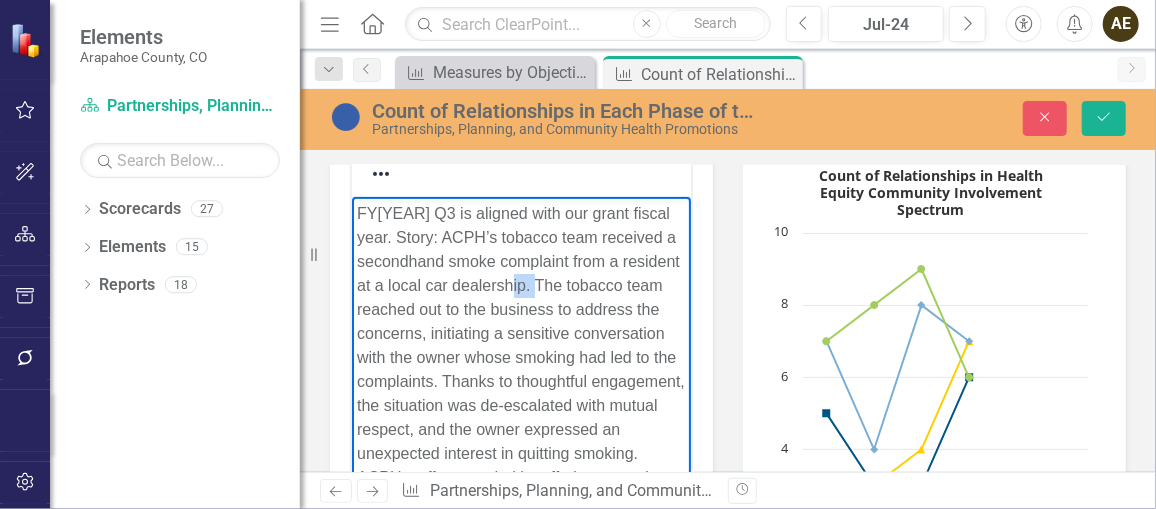 click on "FY[YEAR] Q3 is aligned with our grant fiscal year. Story: ACPH’s tobacco team received a secondhand smoke complaint from a resident at a local car dealership. The tobacco team reached out to the business to address the concerns, initiating a sensitive conversation with the owner whose smoking had led to the complaints. Thanks to thoughtful engagement, the situation was de-escalated with mutual respect, and the owner expressed an unexpected interest in quitting smoking. ACPH staff responded by offering cessation resources, turning a potentially tense moment into an opportunity for personal health improvement and strengthened community trust." at bounding box center (520, 393) 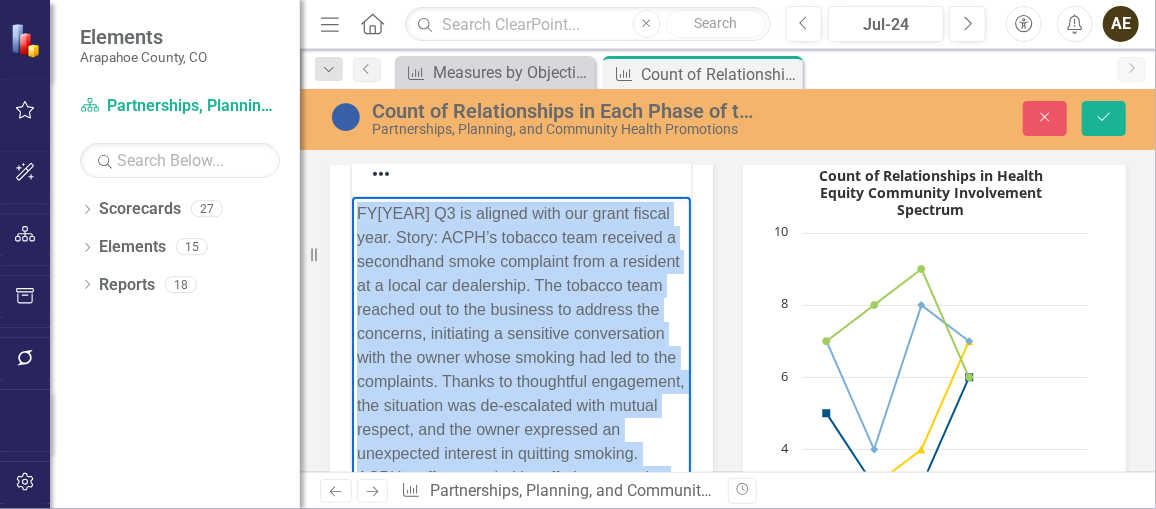 click on "FY[YEAR] Q3 is aligned with our grant fiscal year. Story: ACPH’s tobacco team received a secondhand smoke complaint from a resident at a local car dealership. The tobacco team reached out to the business to address the concerns, initiating a sensitive conversation with the owner whose smoking had led to the complaints. Thanks to thoughtful engagement, the situation was de-escalated with mutual respect, and the owner expressed an unexpected interest in quitting smoking. ACPH staff responded by offering cessation resources, turning a potentially tense moment into an opportunity for personal health improvement and strengthened community trust." at bounding box center (520, 393) 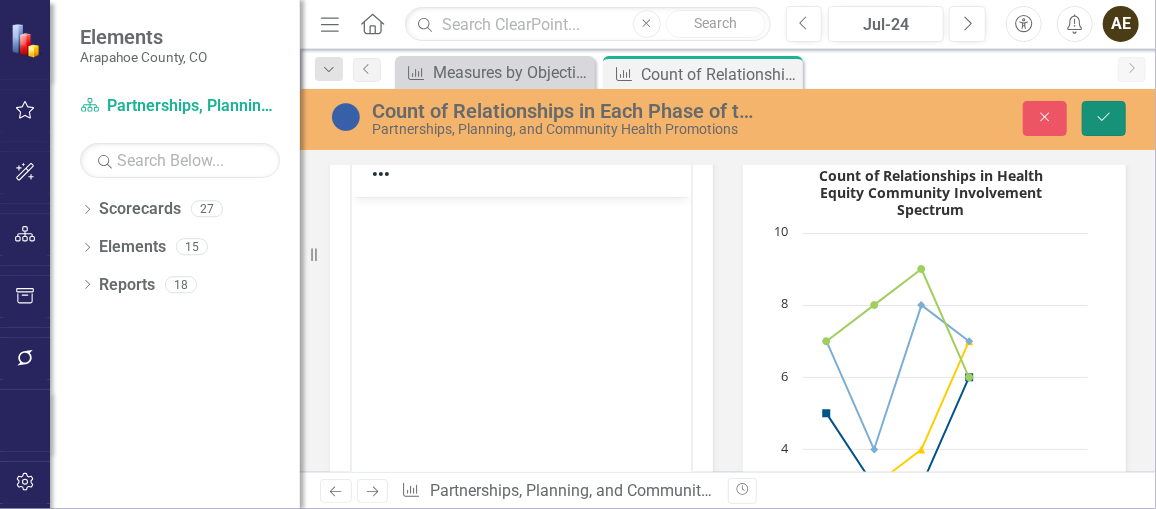 click on "Save" 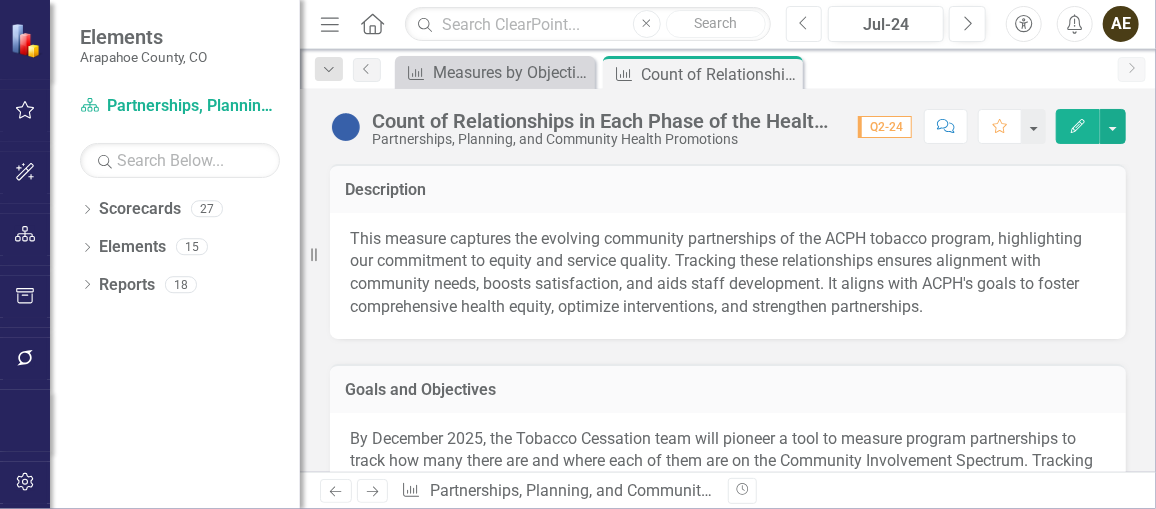 click on "Previous" at bounding box center [804, 24] 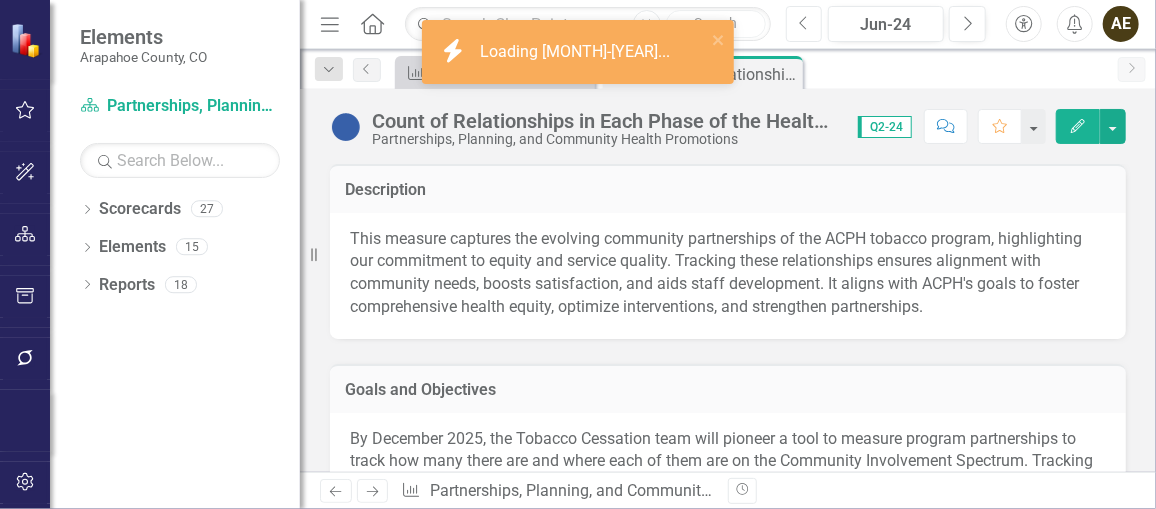 click on "Previous" at bounding box center (804, 24) 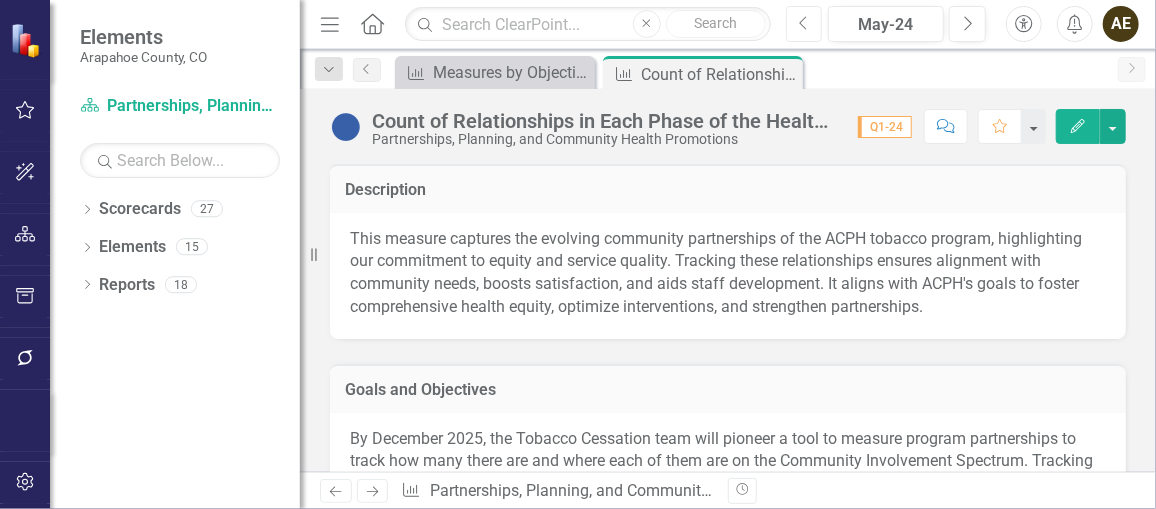 click on "Previous" at bounding box center [804, 24] 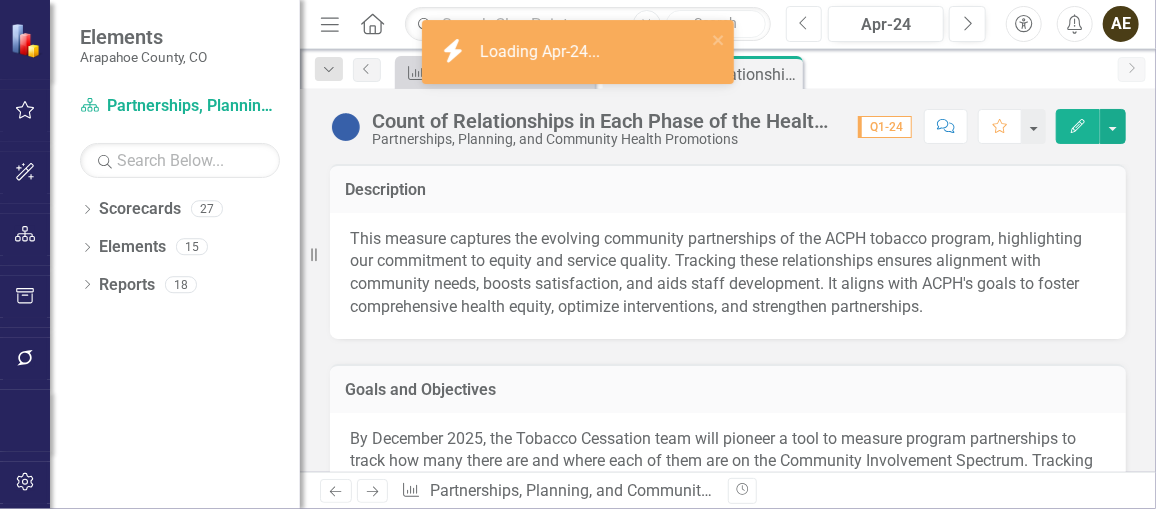 click on "Previous" at bounding box center (804, 24) 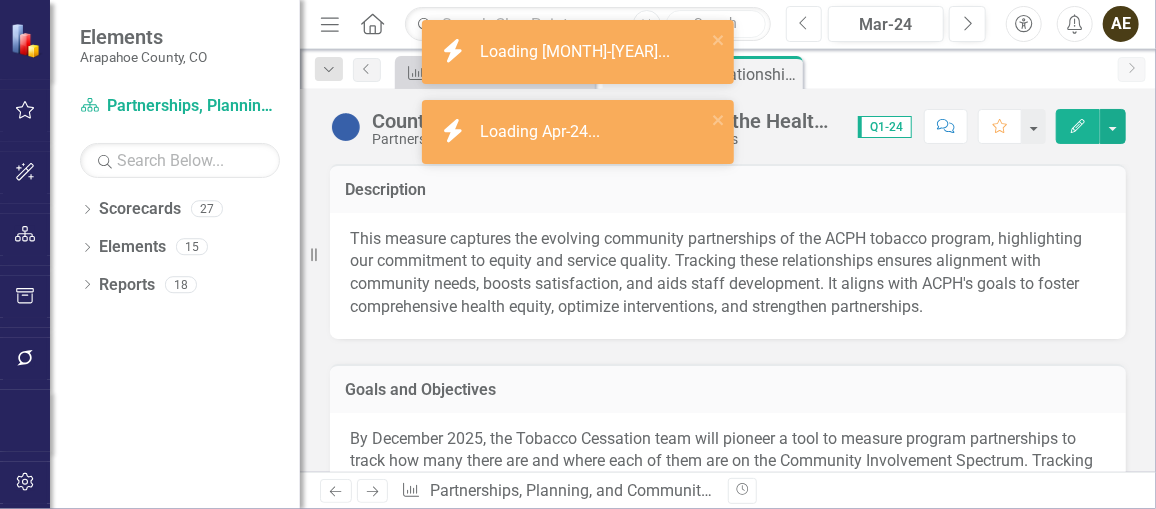 click on "Previous" at bounding box center [804, 24] 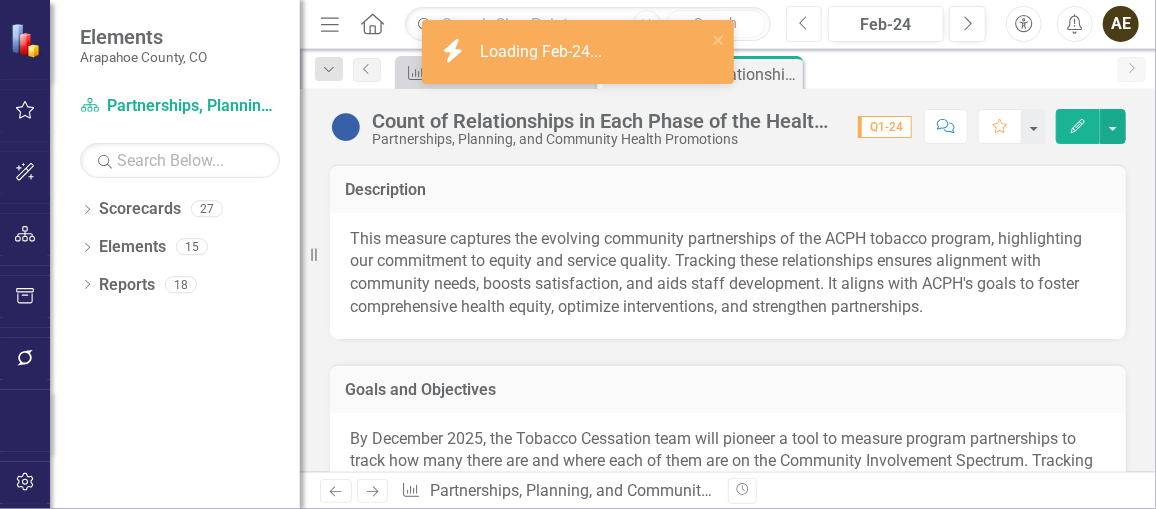 click on "Previous" at bounding box center [804, 24] 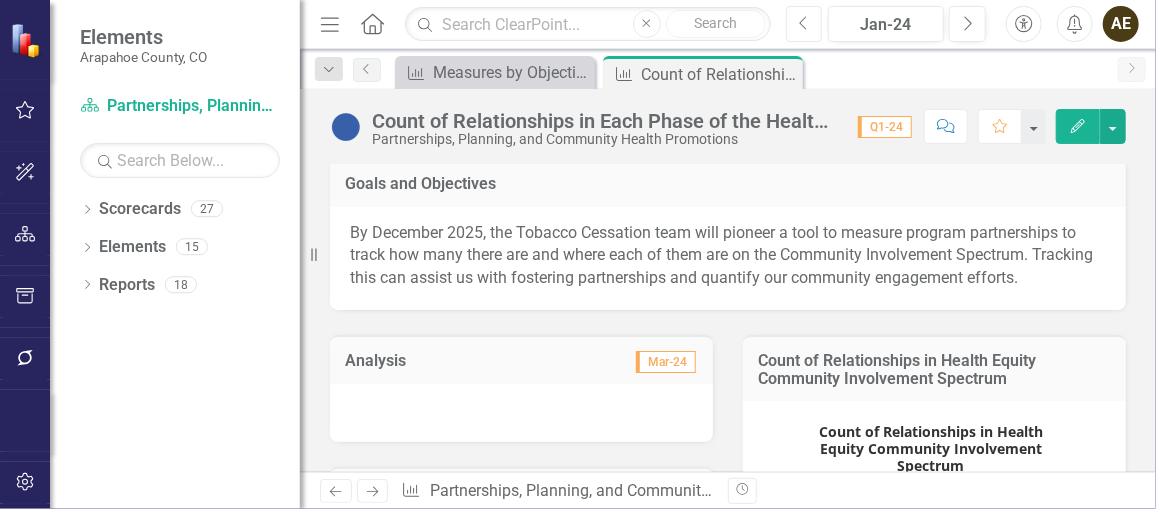 scroll, scrollTop: 205, scrollLeft: 0, axis: vertical 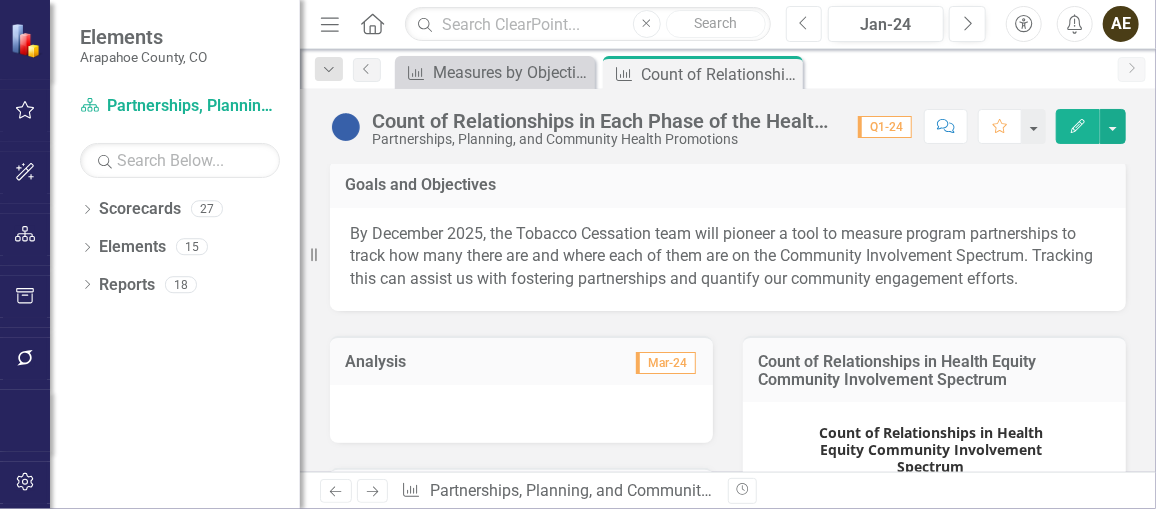 click on "Previous" 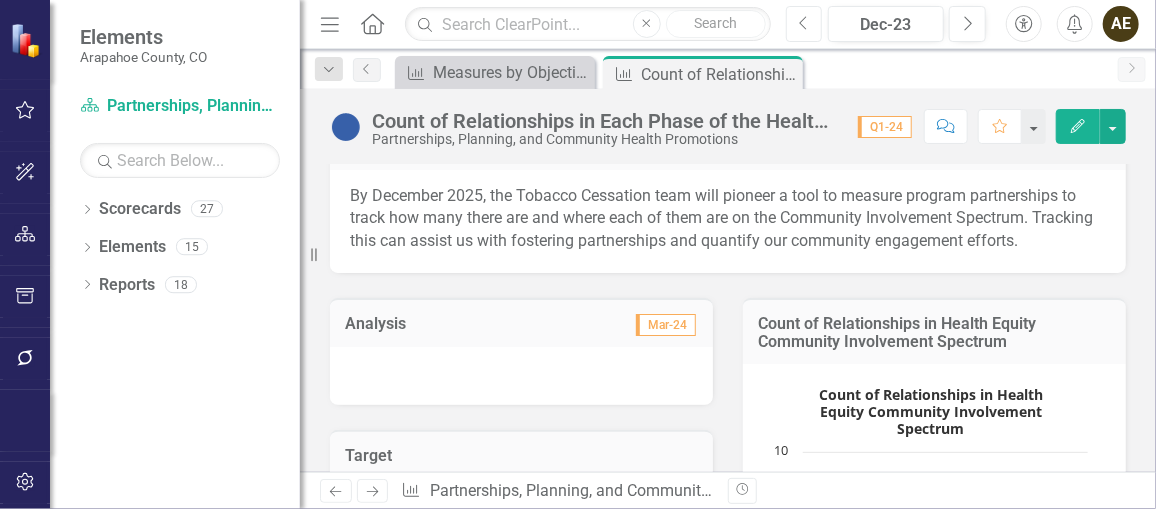 scroll, scrollTop: 243, scrollLeft: 0, axis: vertical 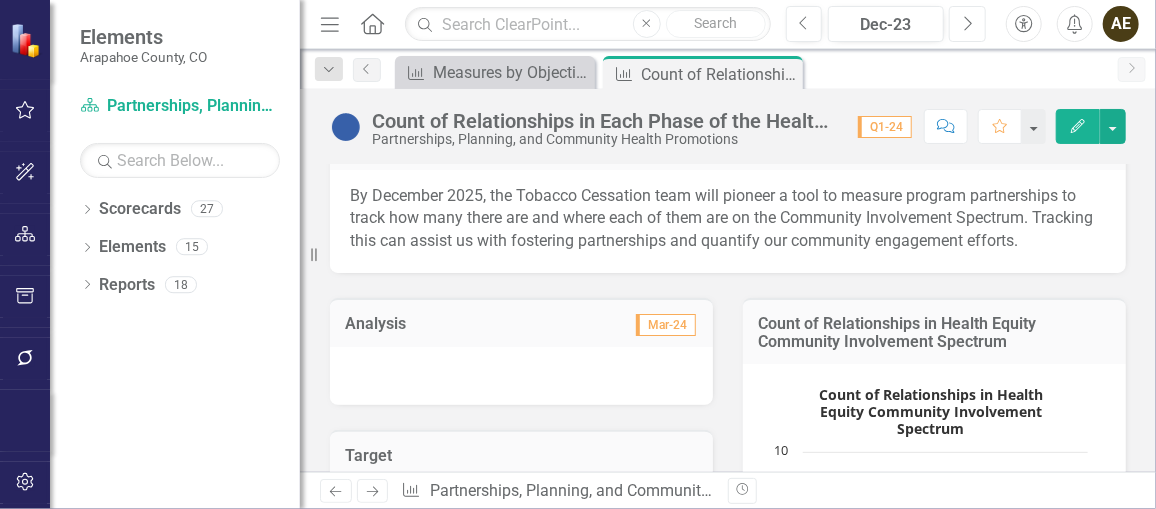 click on "Next" at bounding box center (967, 24) 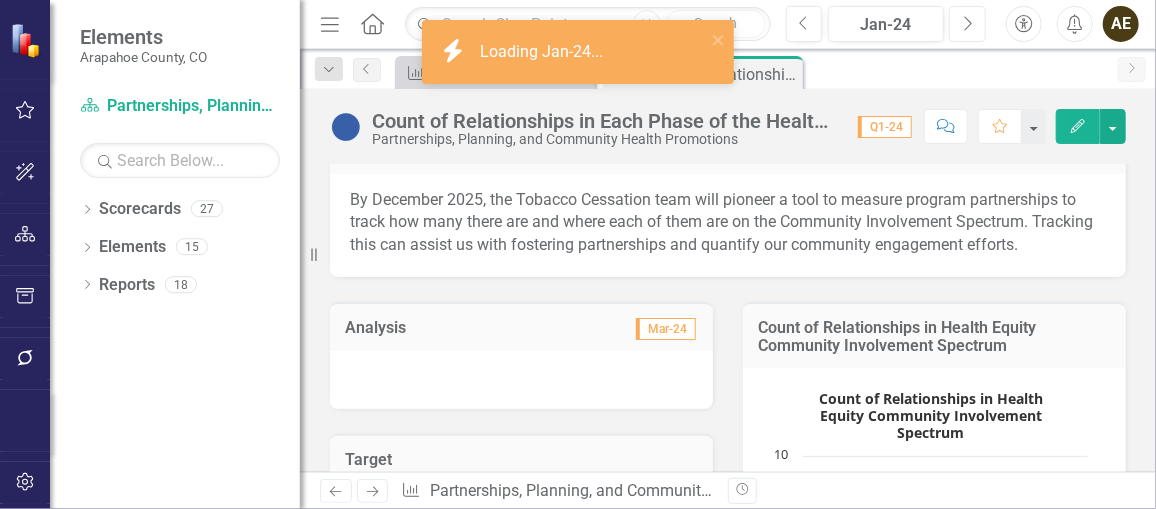 scroll, scrollTop: 257, scrollLeft: 0, axis: vertical 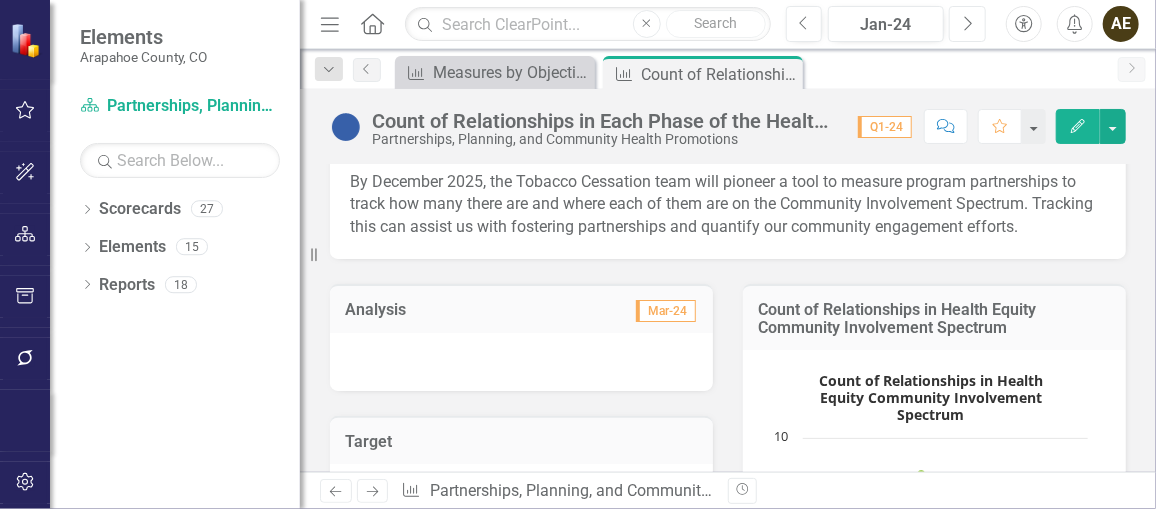 click on "Next" at bounding box center (967, 24) 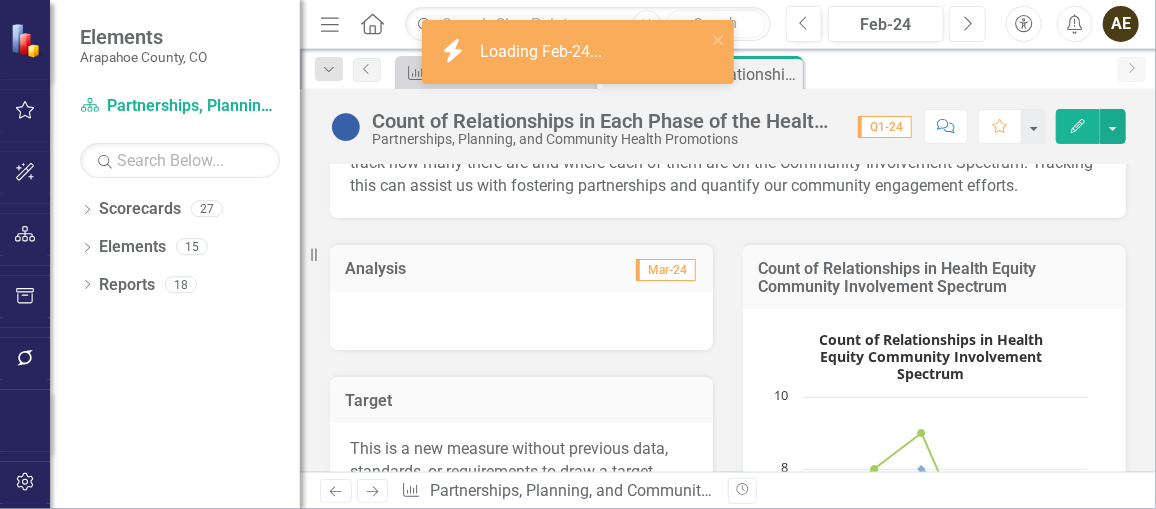 scroll, scrollTop: 319, scrollLeft: 0, axis: vertical 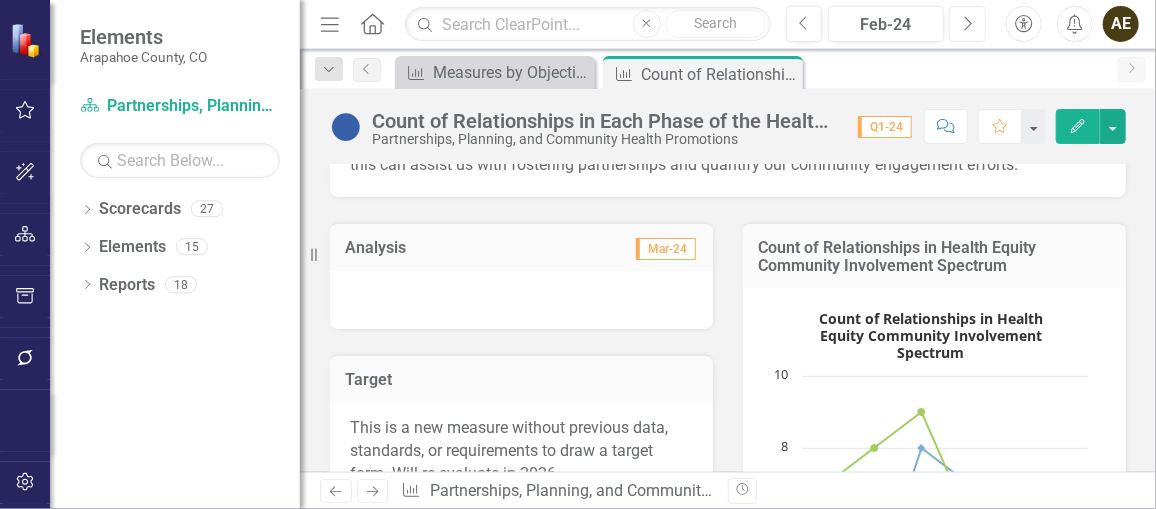 click on "Next" 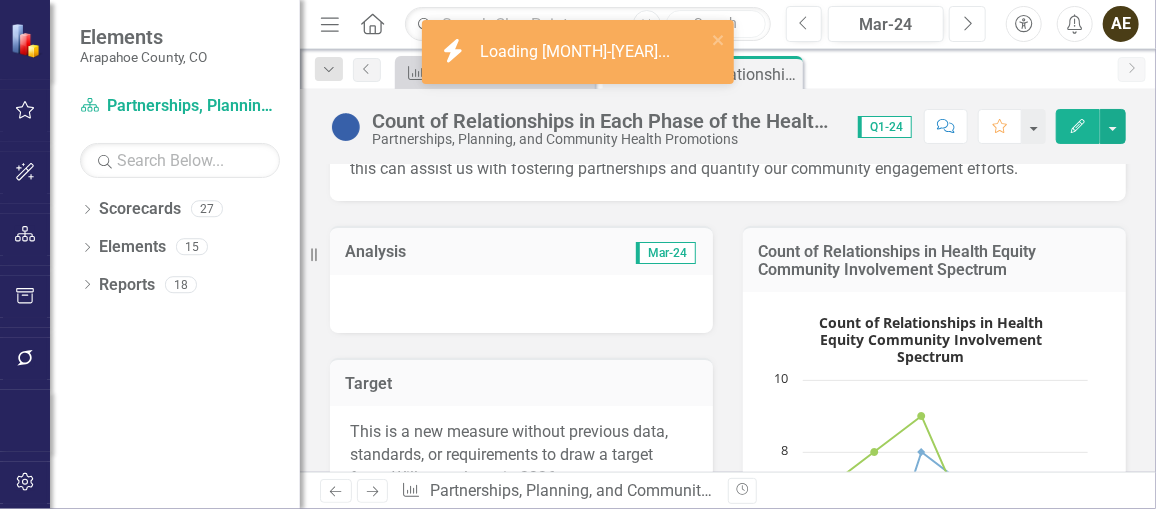scroll, scrollTop: 316, scrollLeft: 0, axis: vertical 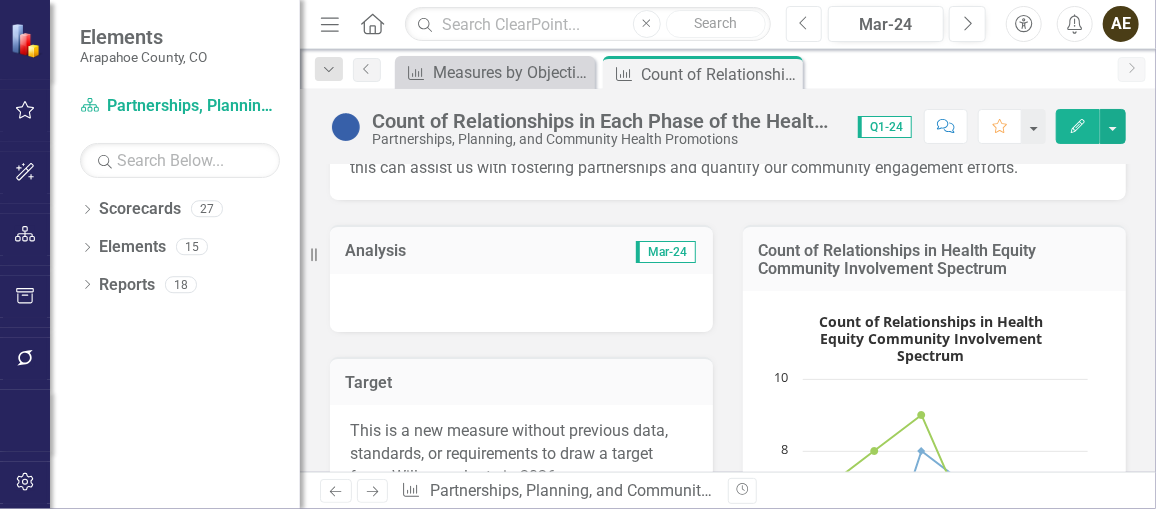 click on "Previous" 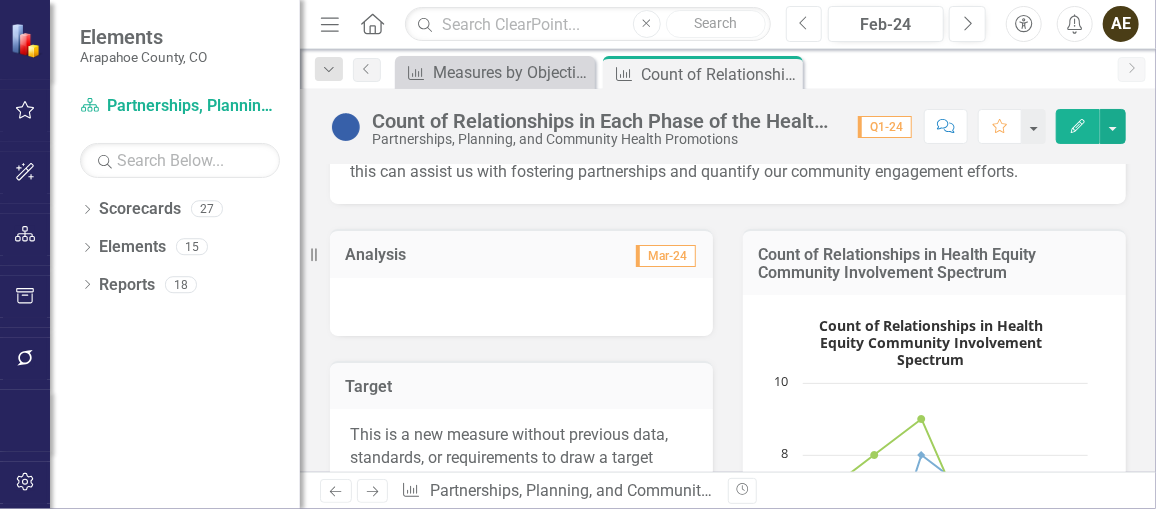scroll, scrollTop: 310, scrollLeft: 0, axis: vertical 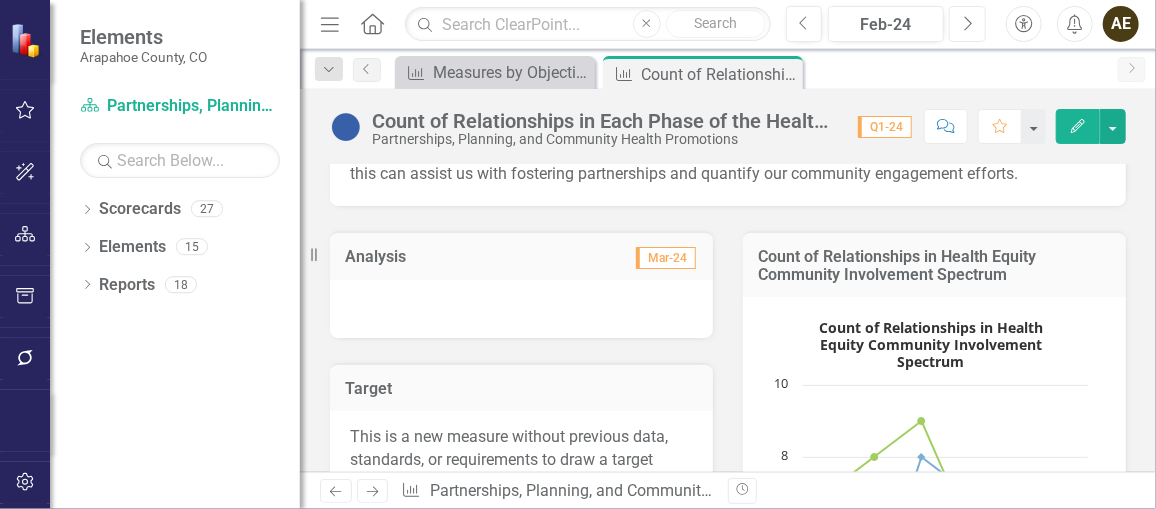 click on "Next" at bounding box center (967, 24) 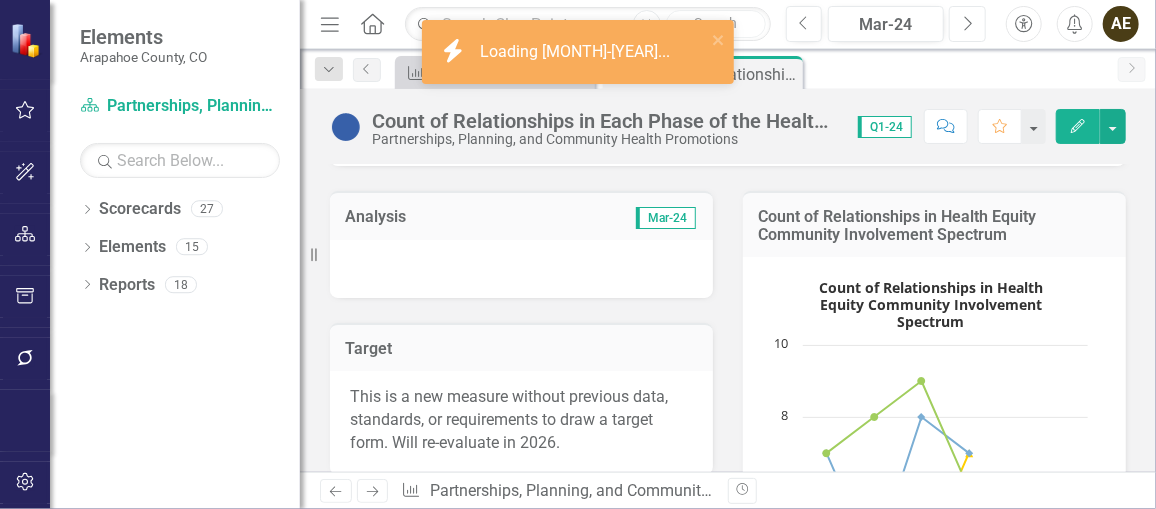 scroll, scrollTop: 376, scrollLeft: 0, axis: vertical 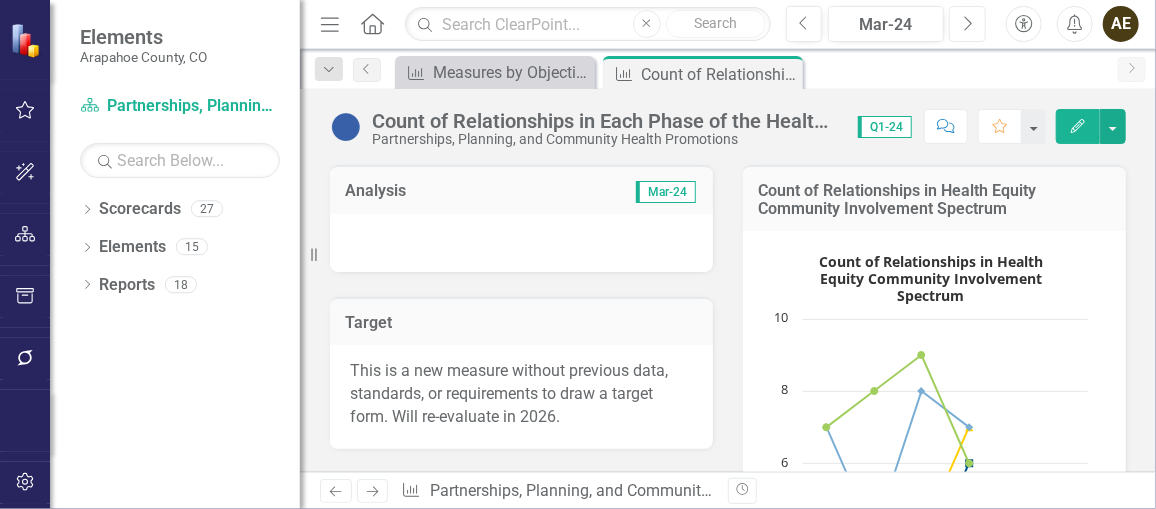 click on "Next" 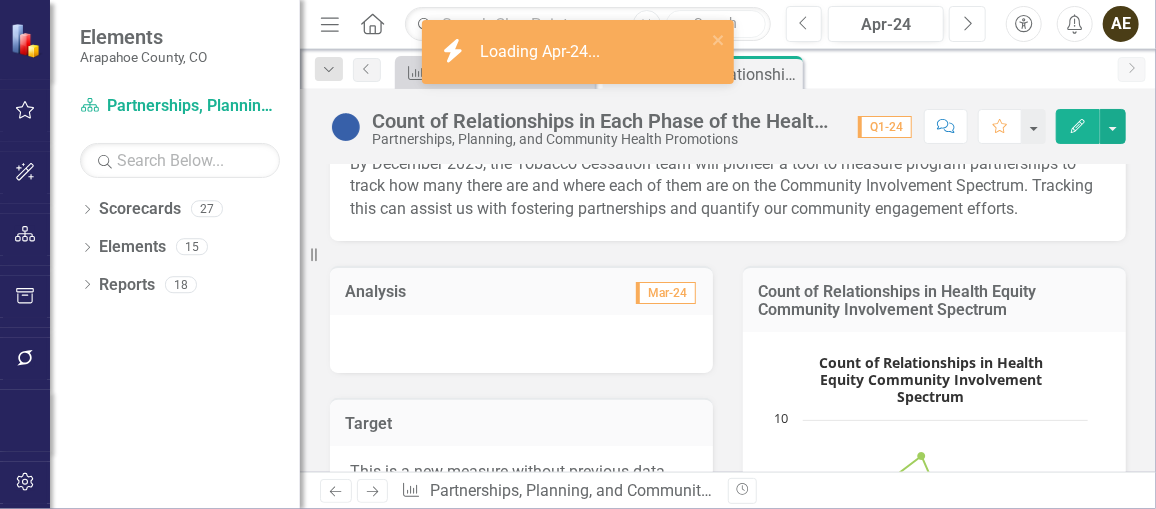 scroll, scrollTop: 279, scrollLeft: 0, axis: vertical 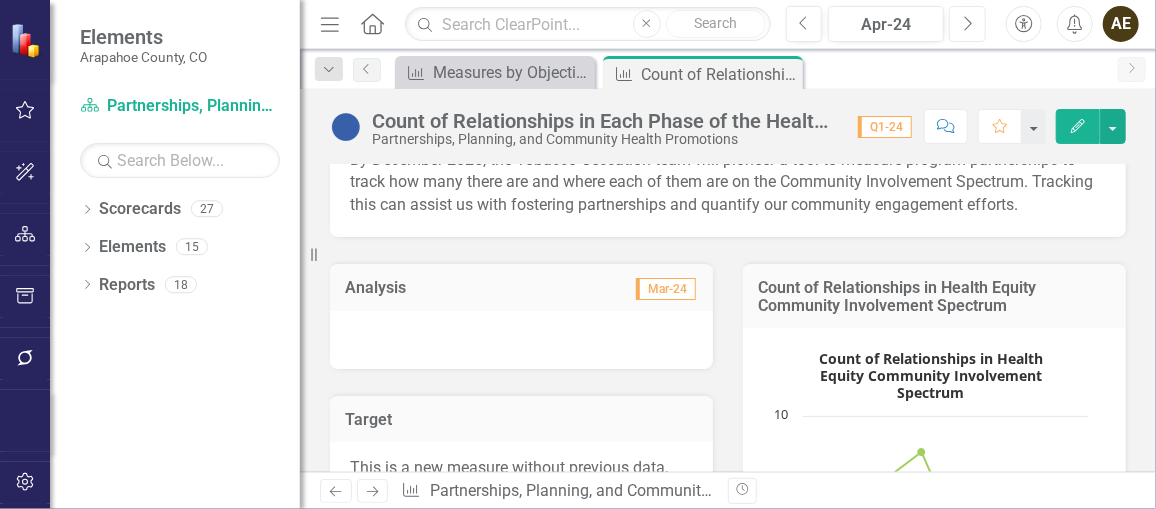 click on "Next" at bounding box center (967, 24) 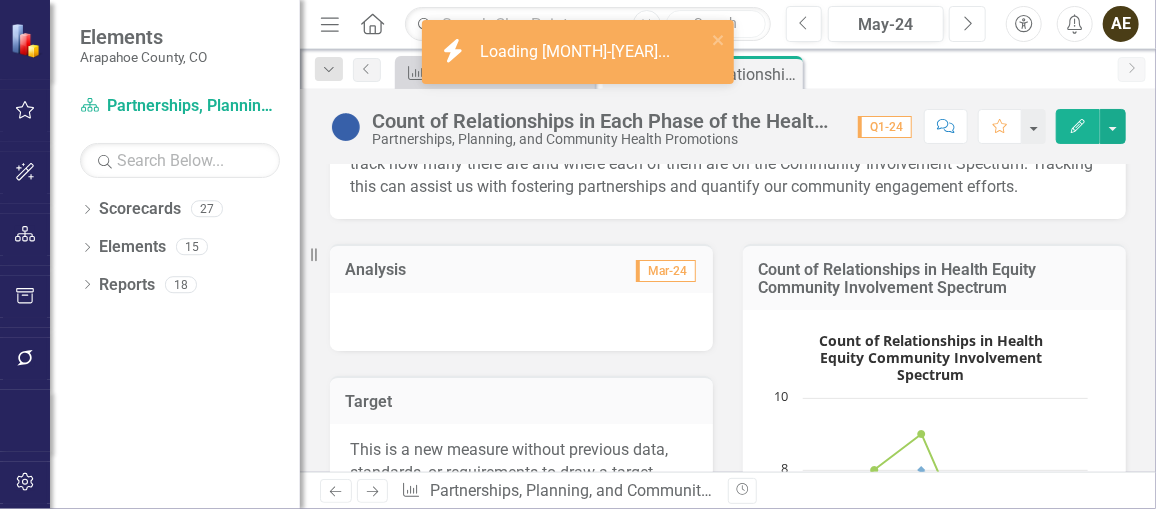 scroll, scrollTop: 313, scrollLeft: 0, axis: vertical 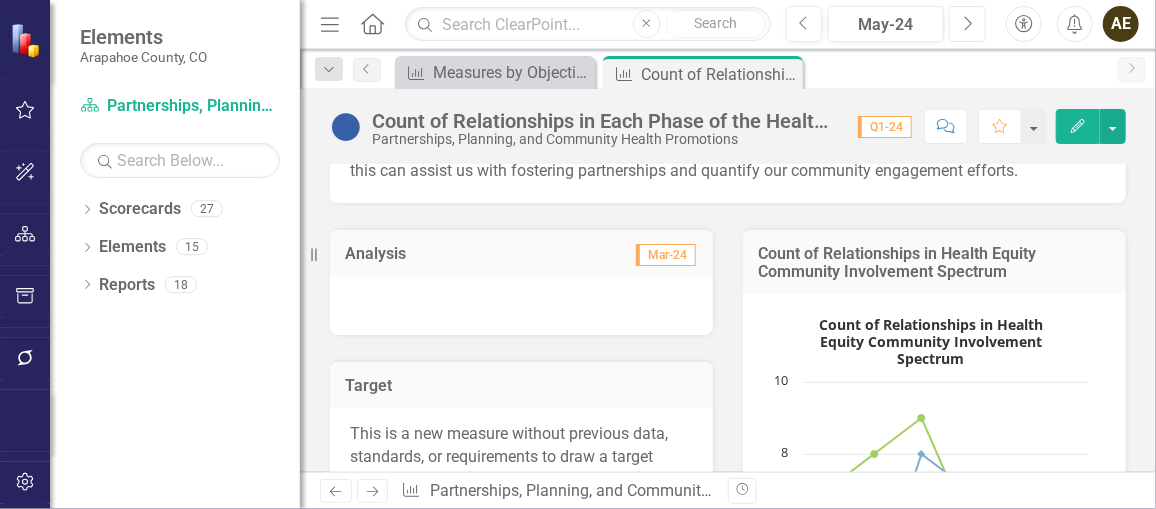 click on "Next" at bounding box center [967, 24] 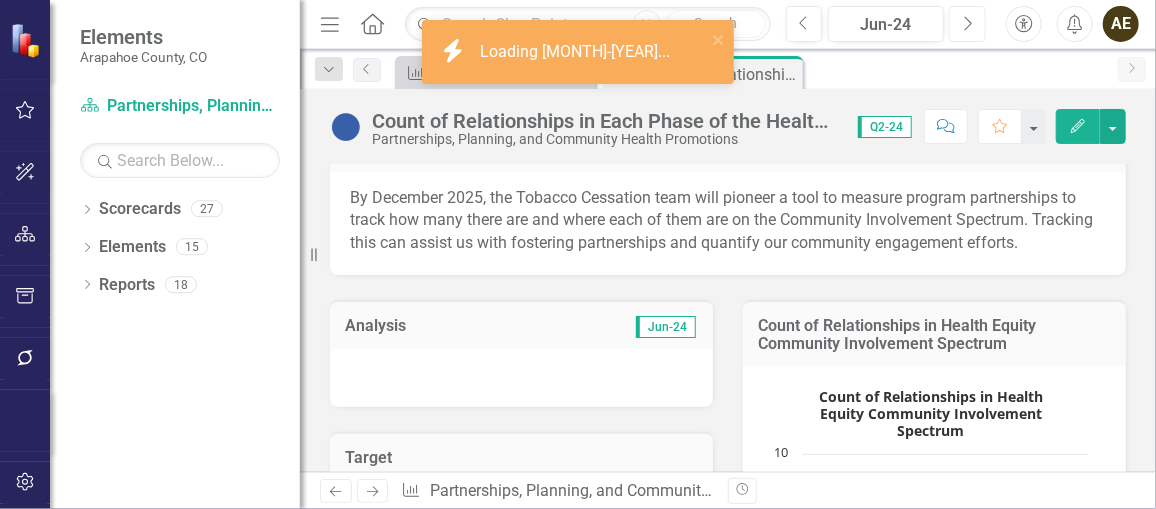 scroll, scrollTop: 243, scrollLeft: 0, axis: vertical 